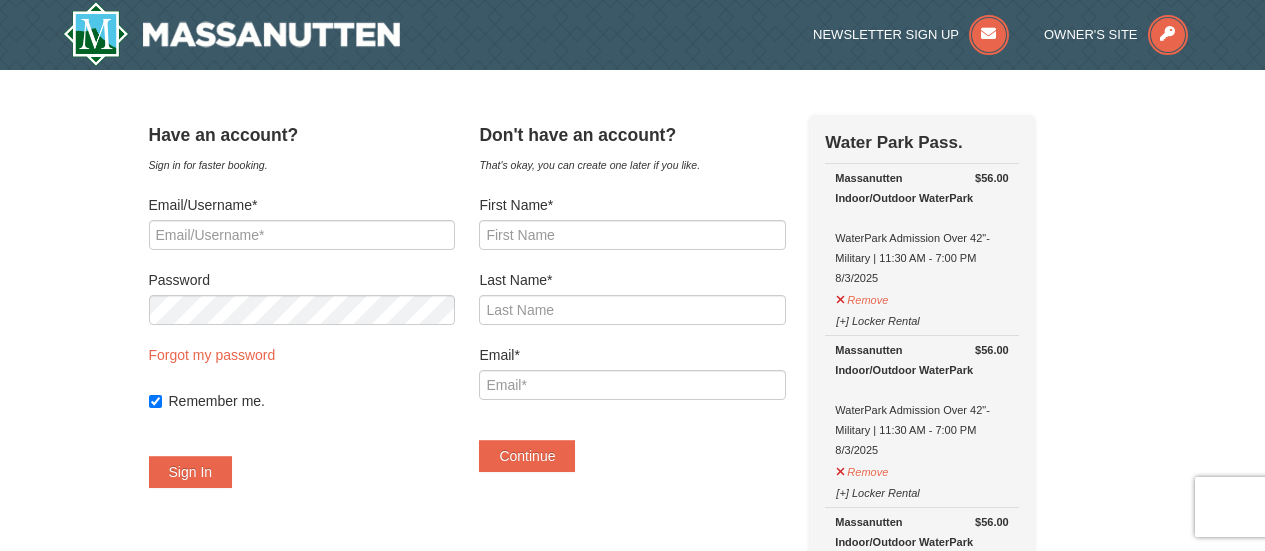 scroll, scrollTop: 0, scrollLeft: 0, axis: both 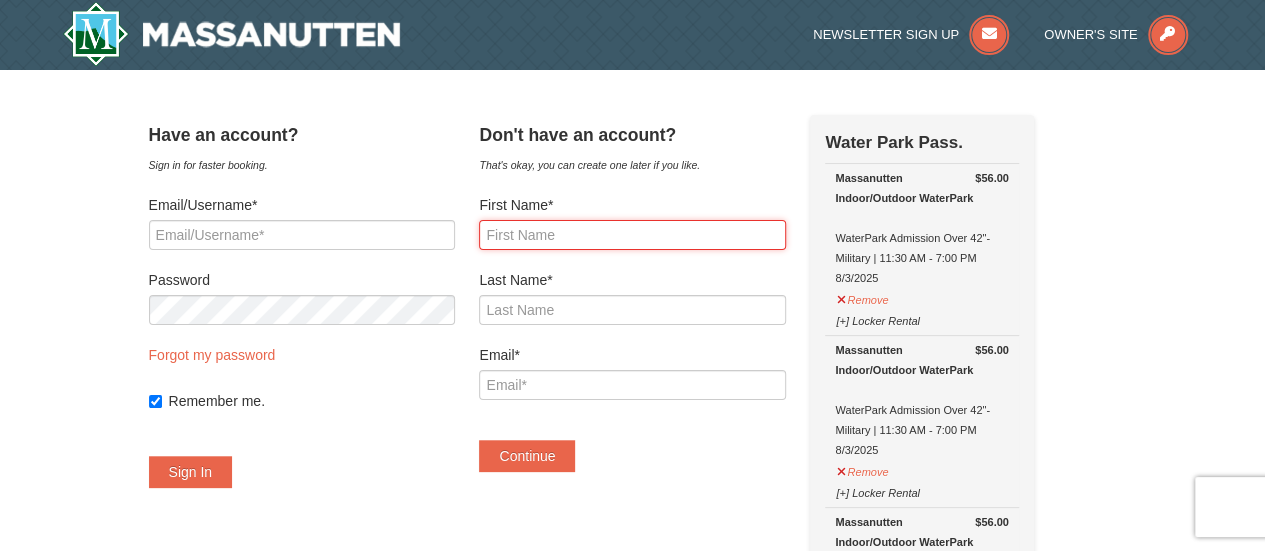 click on "First Name*" at bounding box center [632, 235] 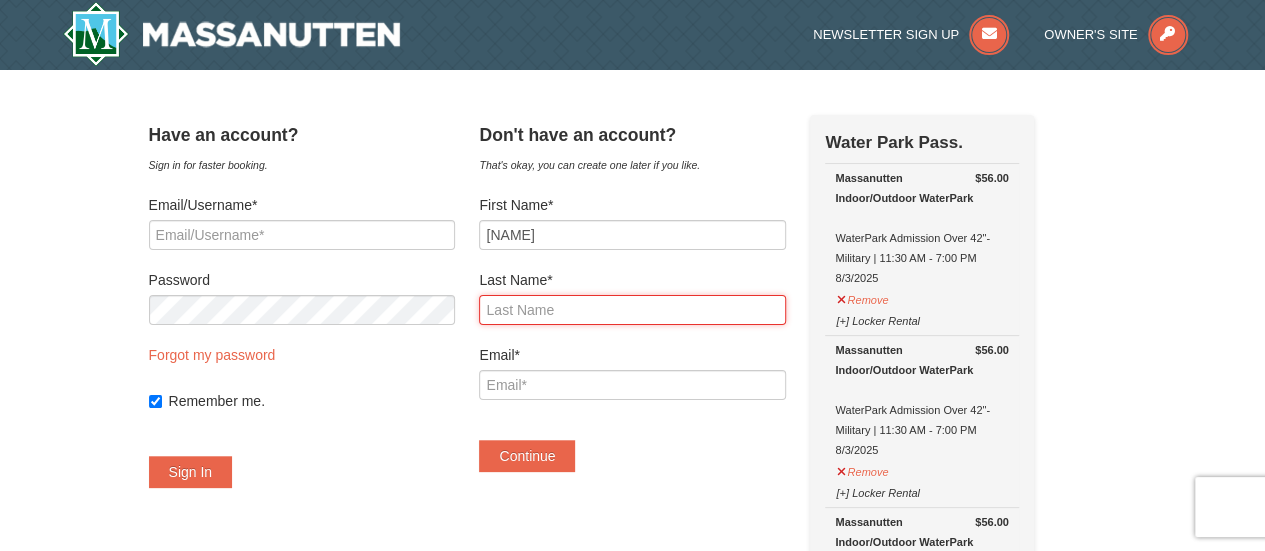 type on "[NAME]" 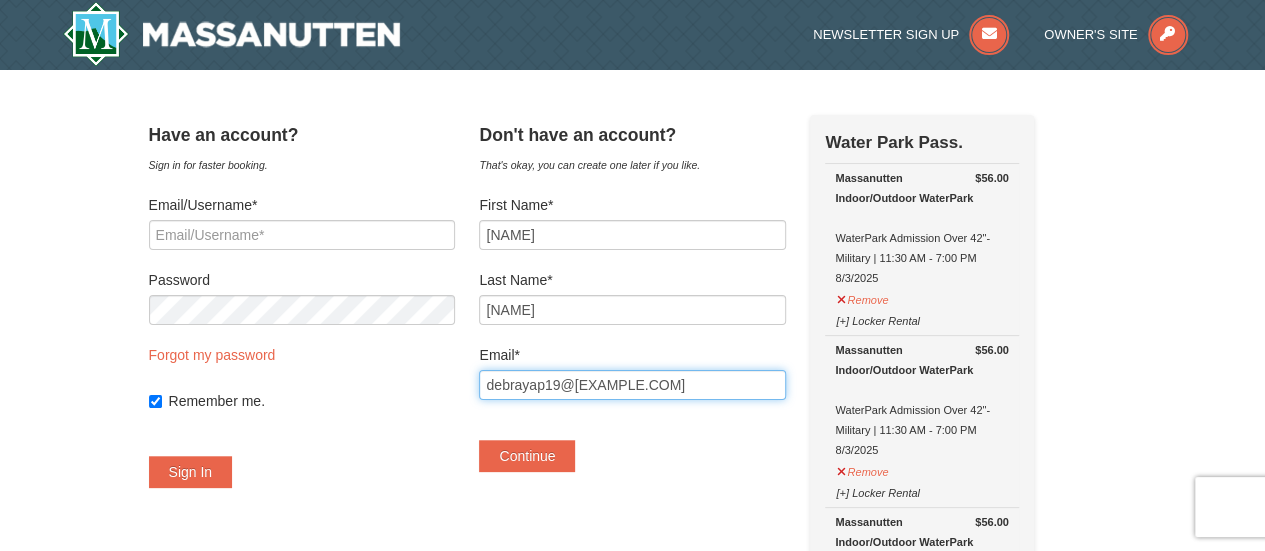 drag, startPoint x: 683, startPoint y: 392, endPoint x: 430, endPoint y: 359, distance: 255.1431 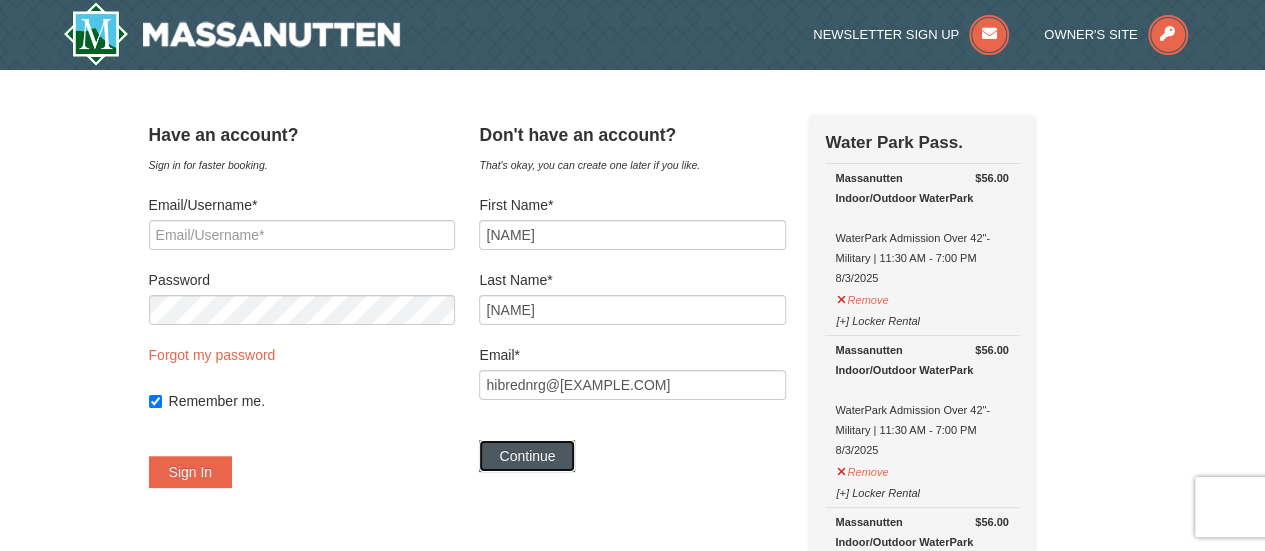 click on "Continue" at bounding box center (527, 456) 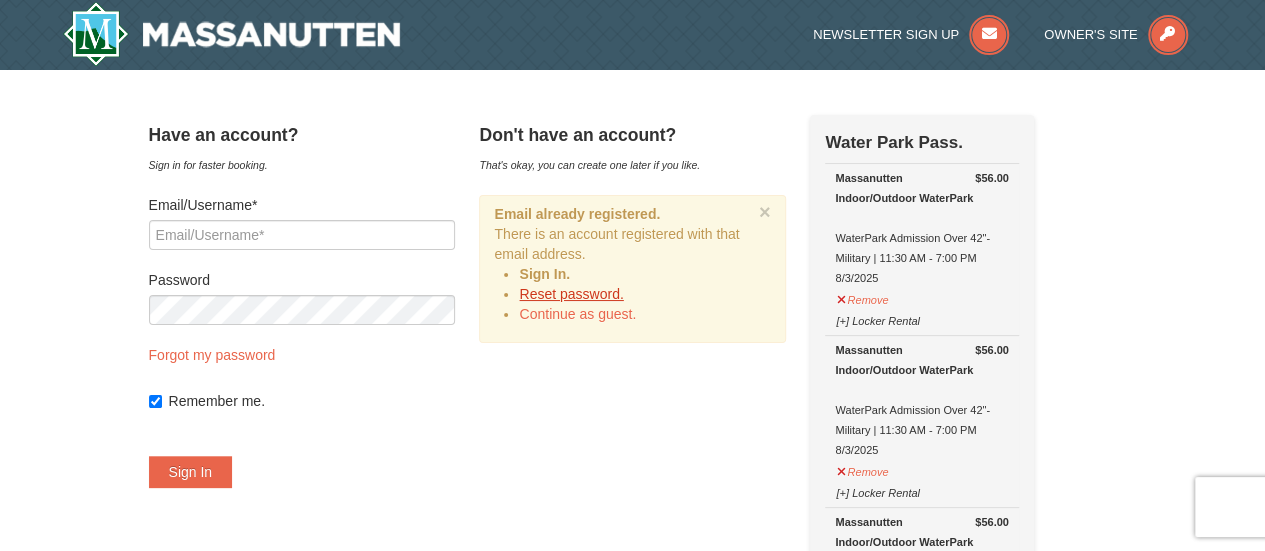 click on "Reset password." at bounding box center (571, 294) 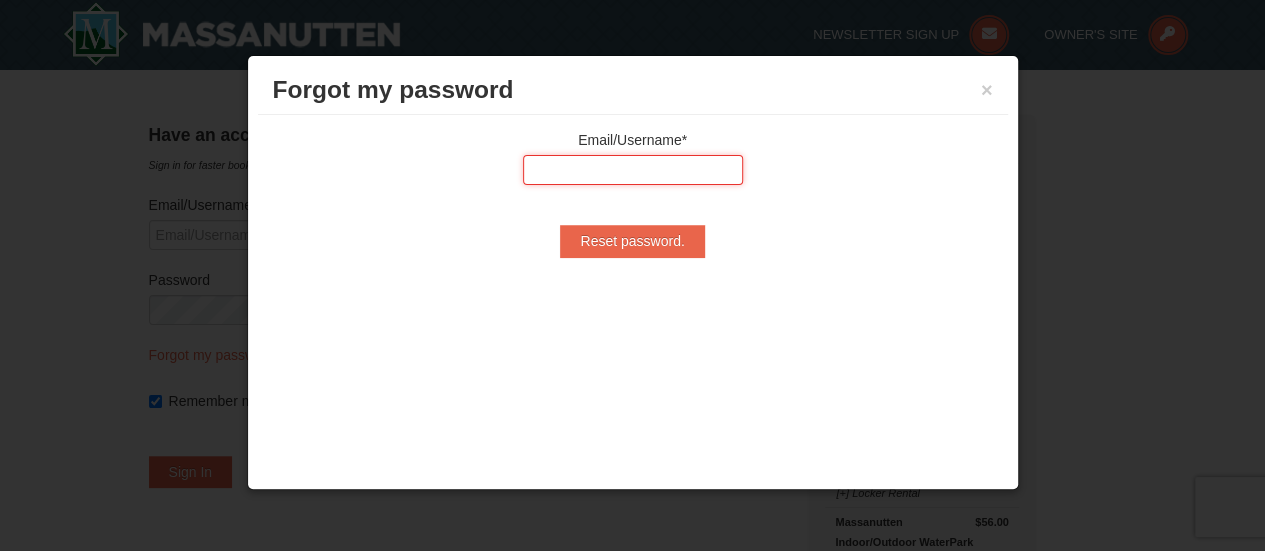 click at bounding box center (633, 170) 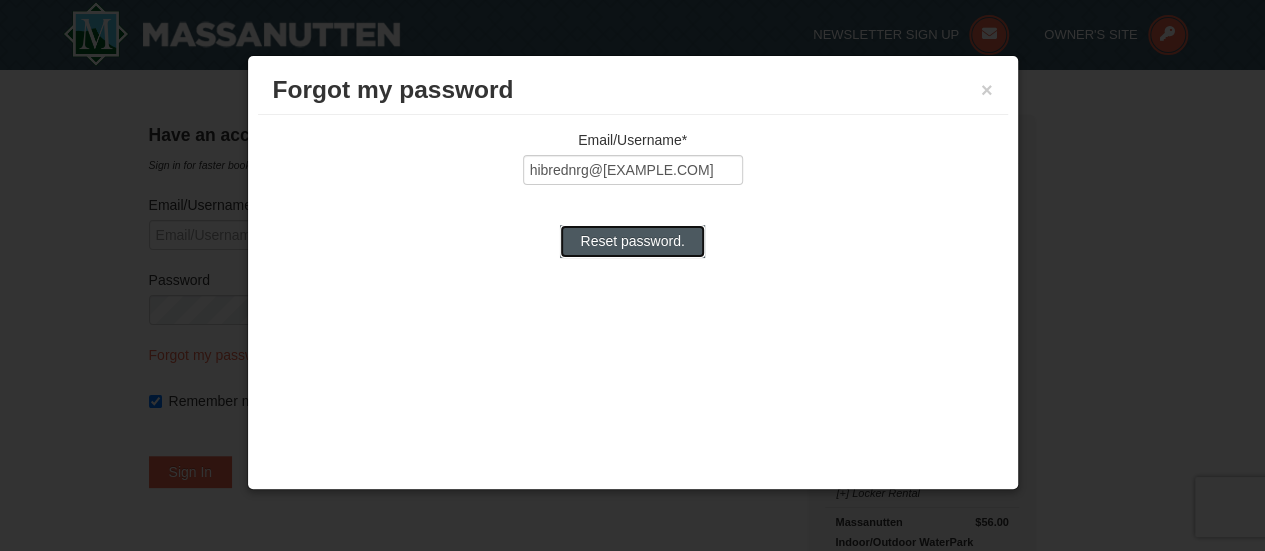 click on "Reset password." at bounding box center (632, 241) 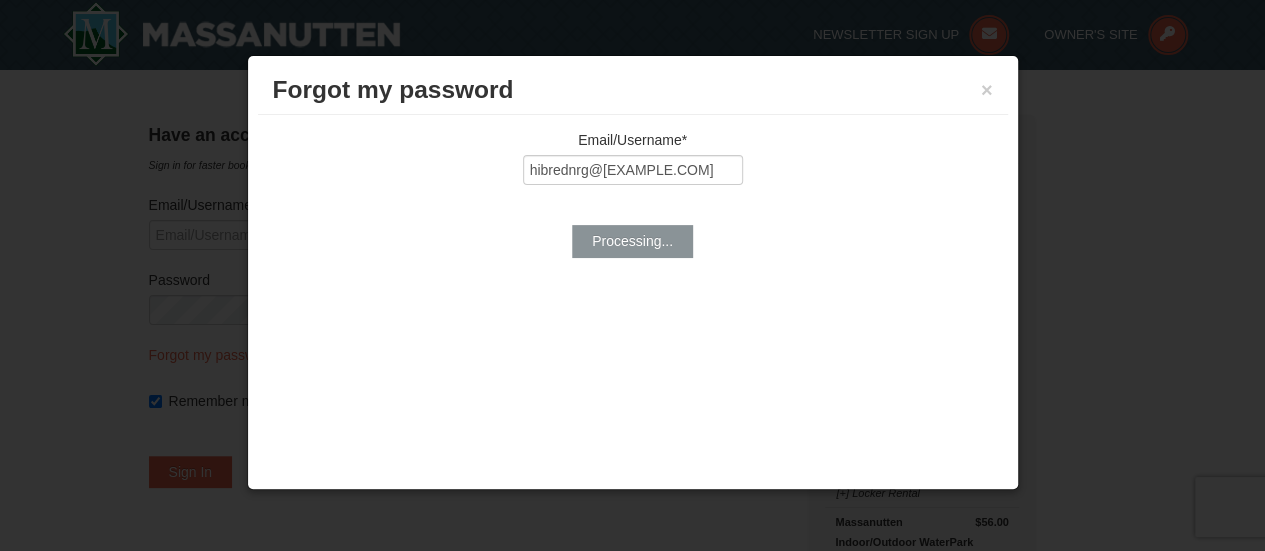 type on "[EMAIL]" 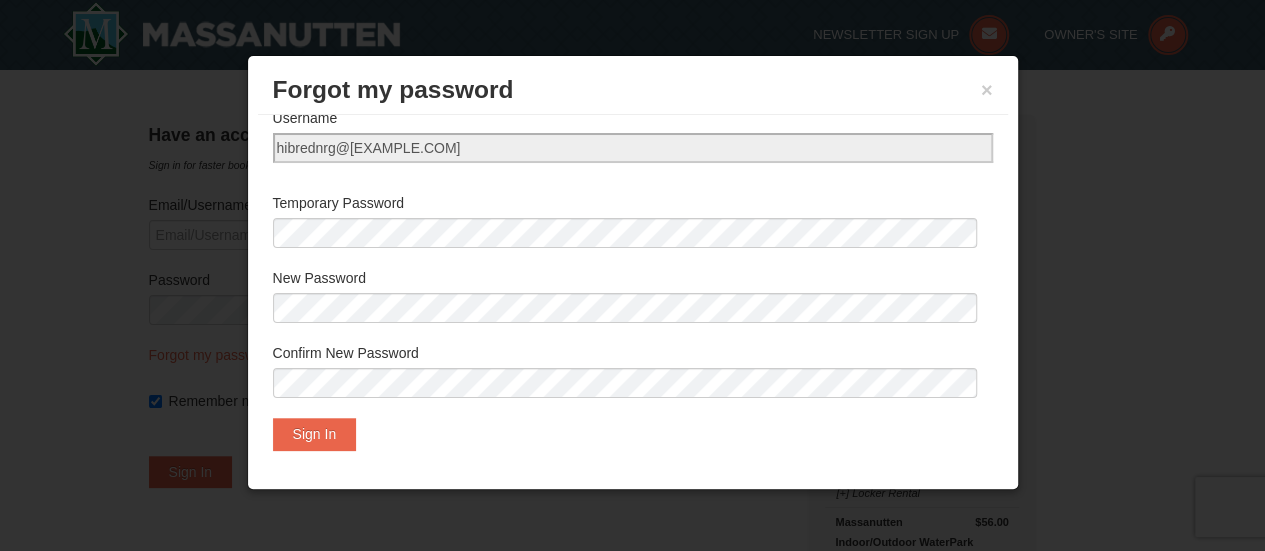 scroll, scrollTop: 0, scrollLeft: 0, axis: both 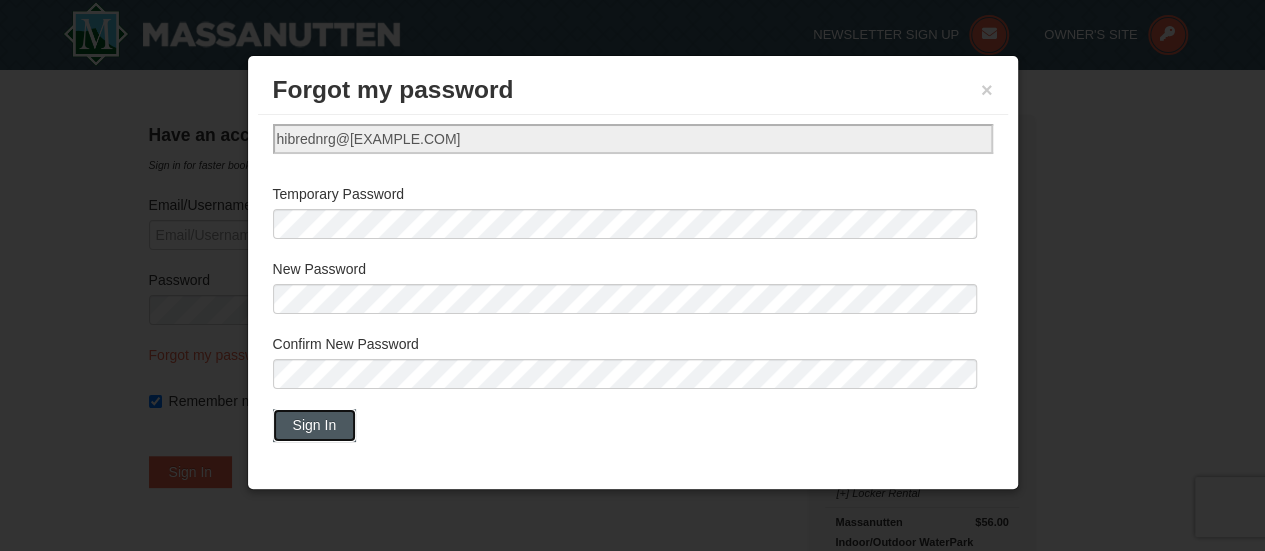click on "Sign In" at bounding box center (315, 425) 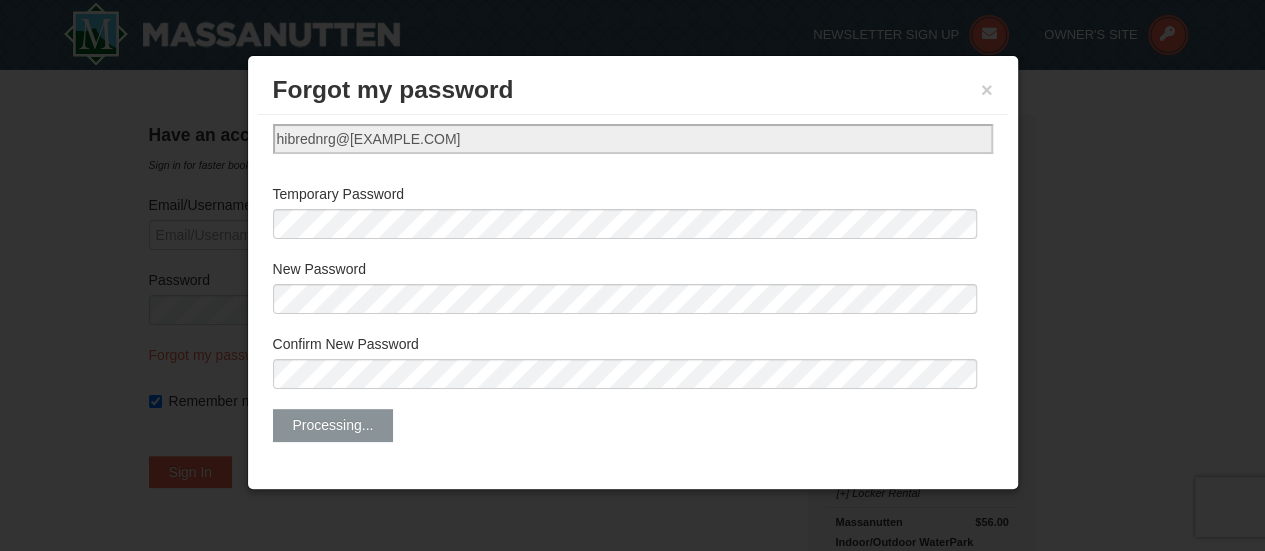 scroll, scrollTop: 0, scrollLeft: 0, axis: both 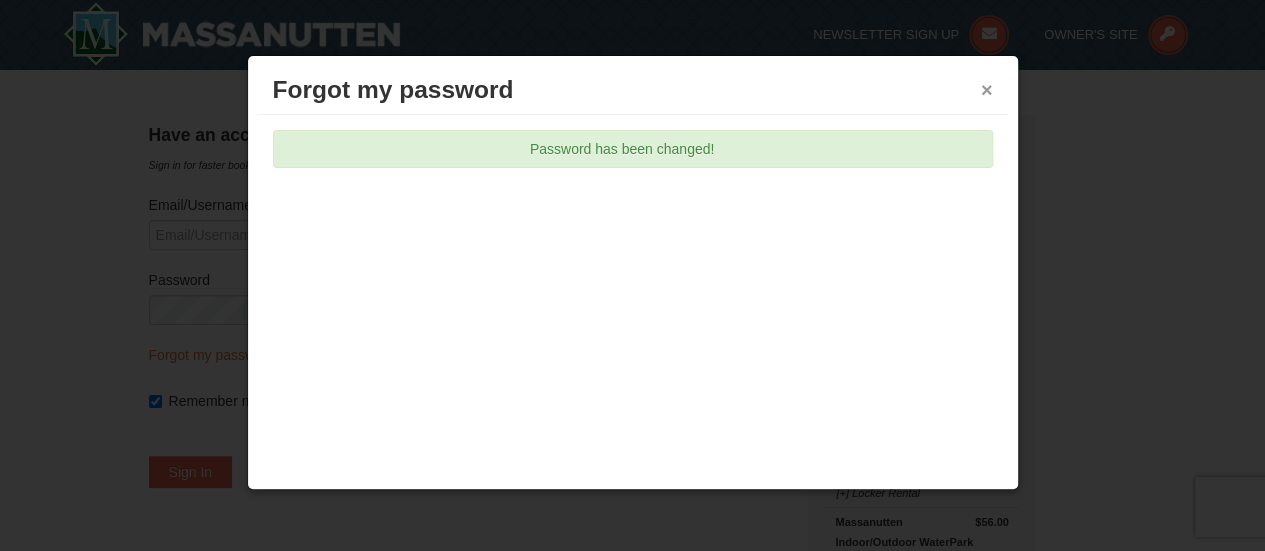 click on "×" at bounding box center (987, 90) 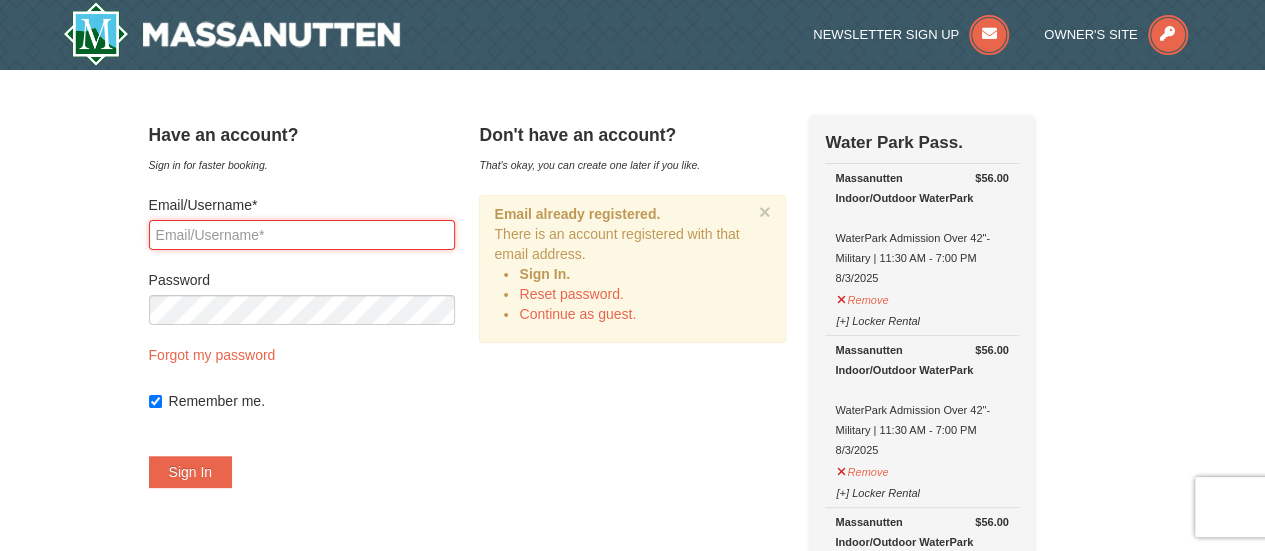 click on "Email/Username*" at bounding box center (302, 235) 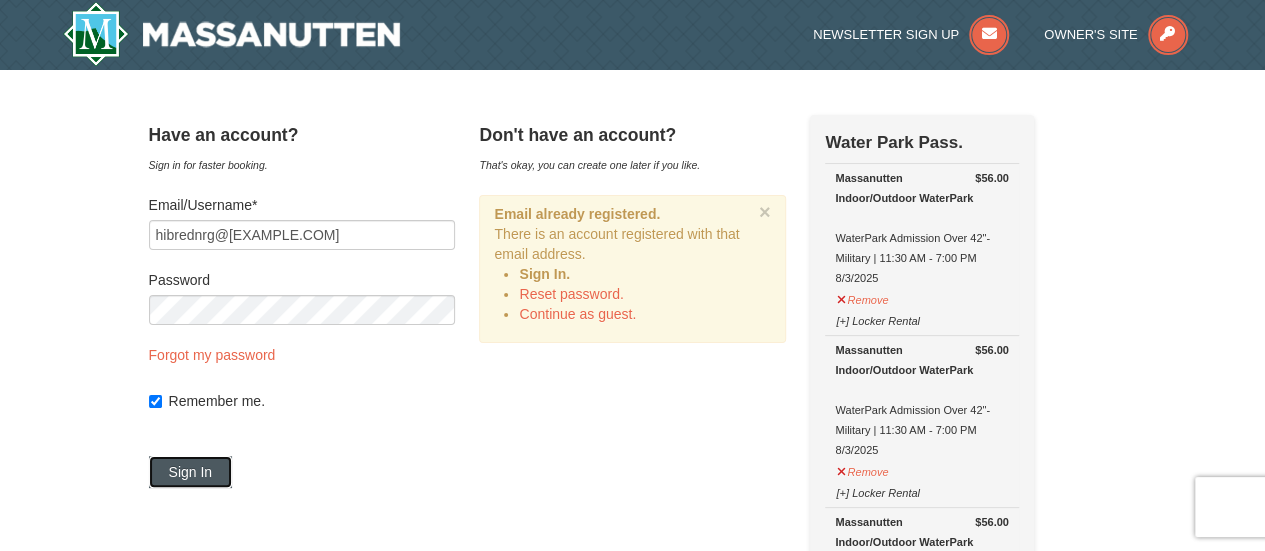 click on "Sign In" at bounding box center [191, 472] 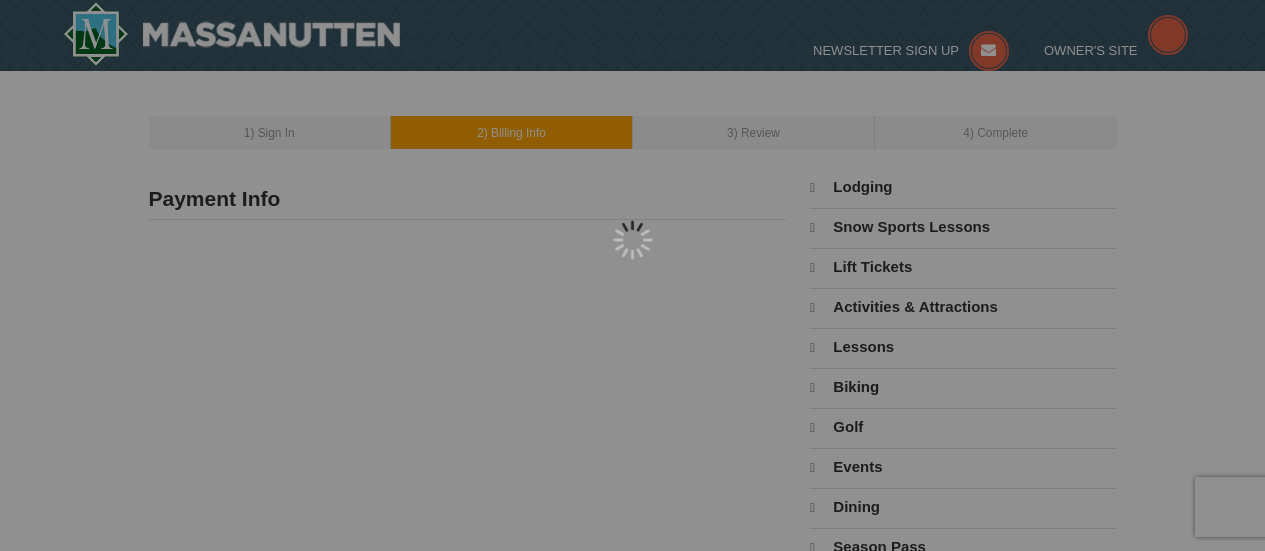 scroll, scrollTop: 0, scrollLeft: 0, axis: both 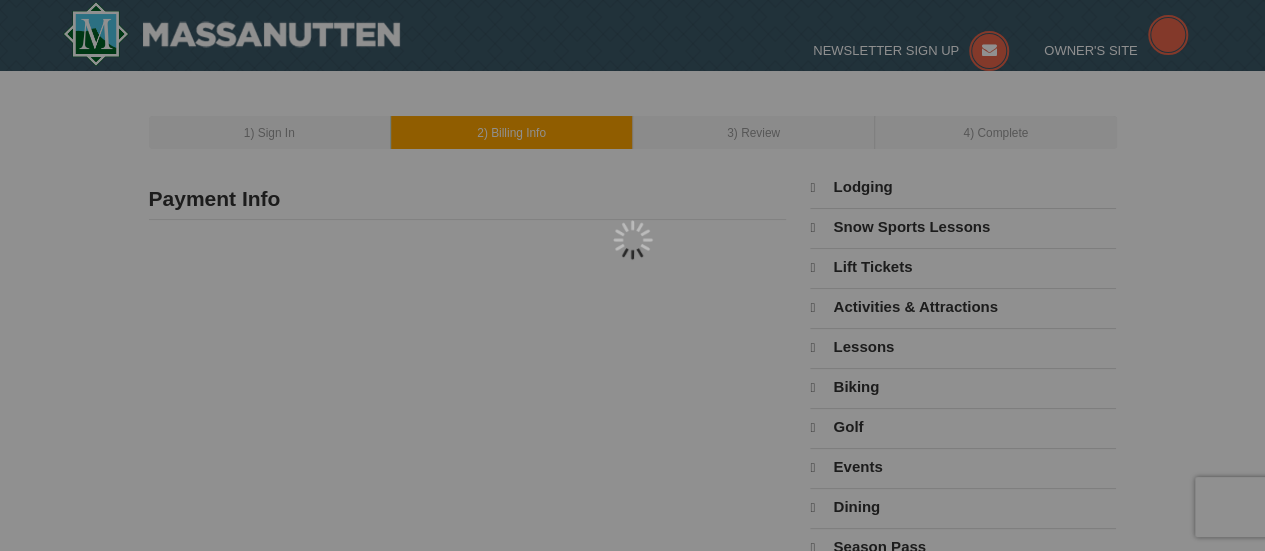 type on "[FIRST] [LAST]" 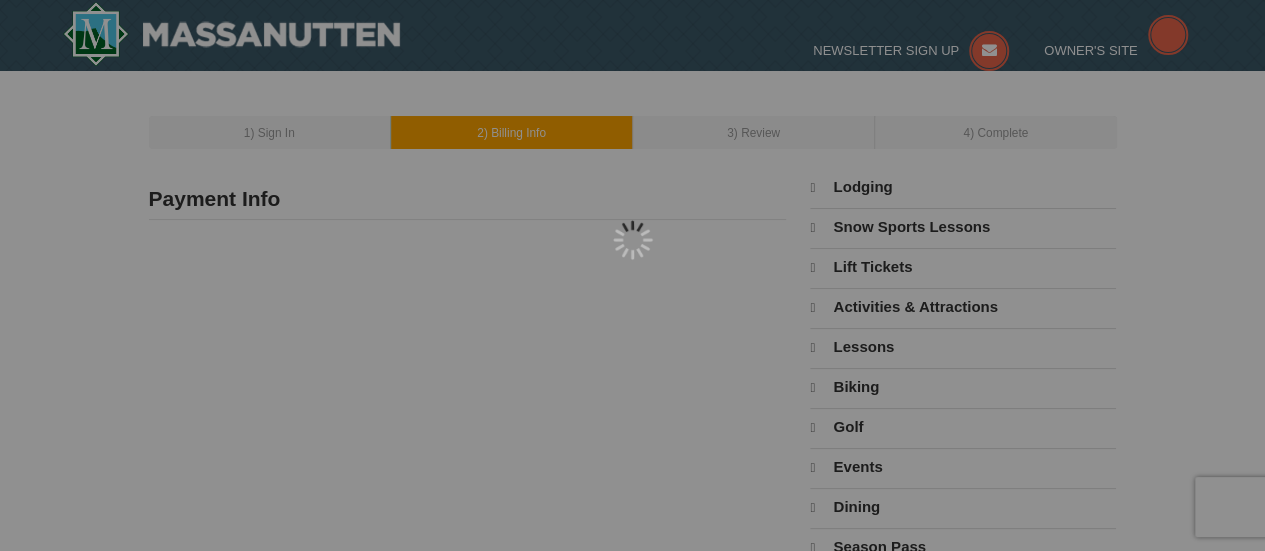 type on "[NUMBER] [STREET]" 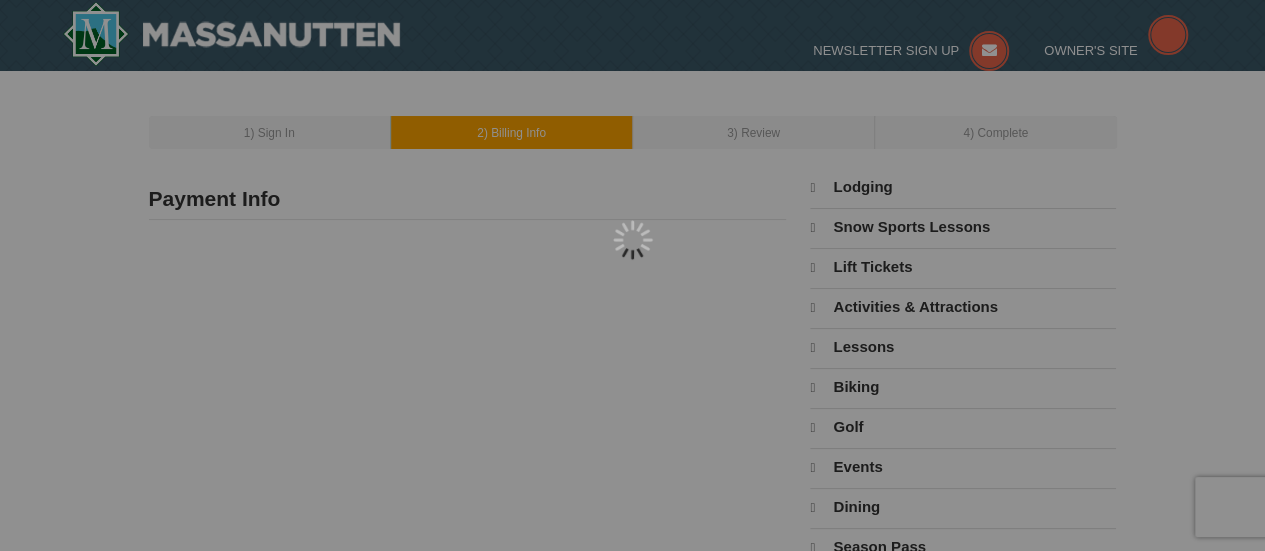 type on "[CITY]" 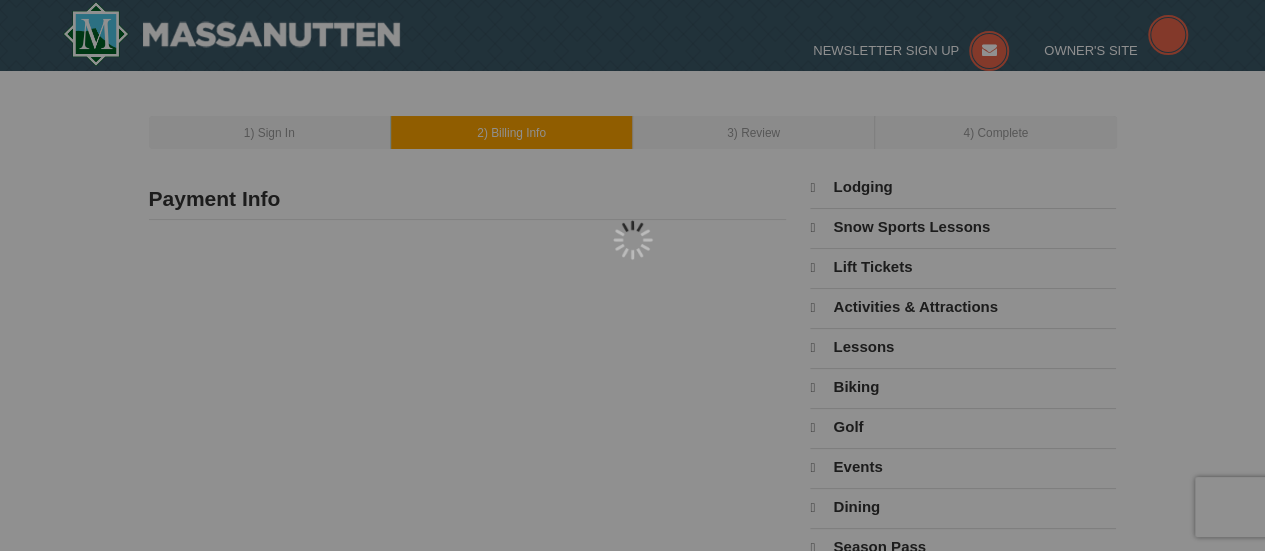 type on "[PHONE]" 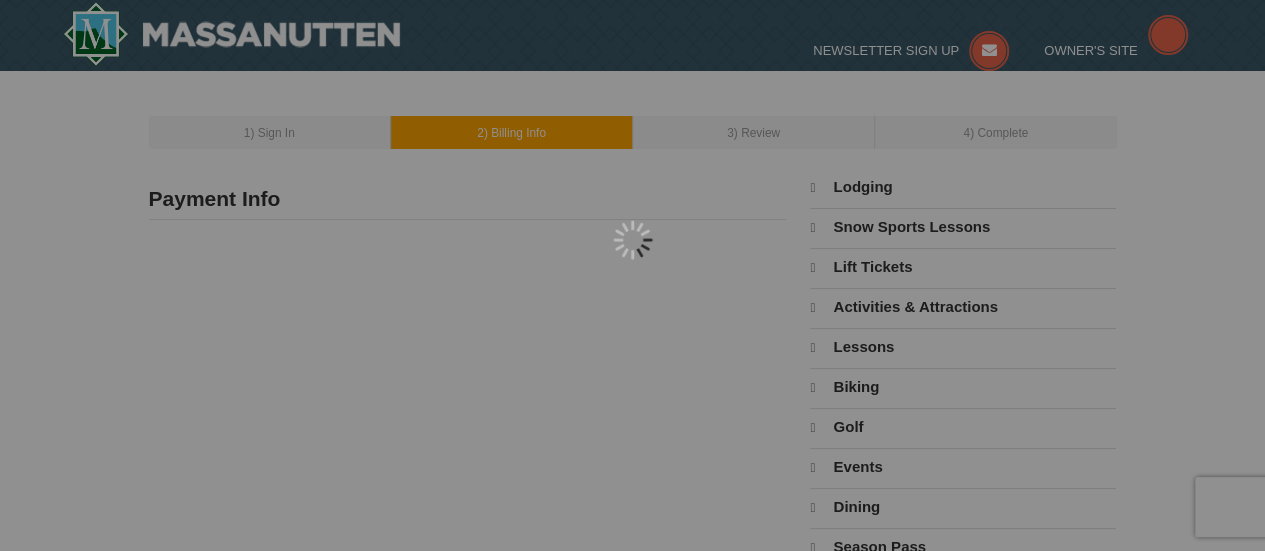 type on "571" 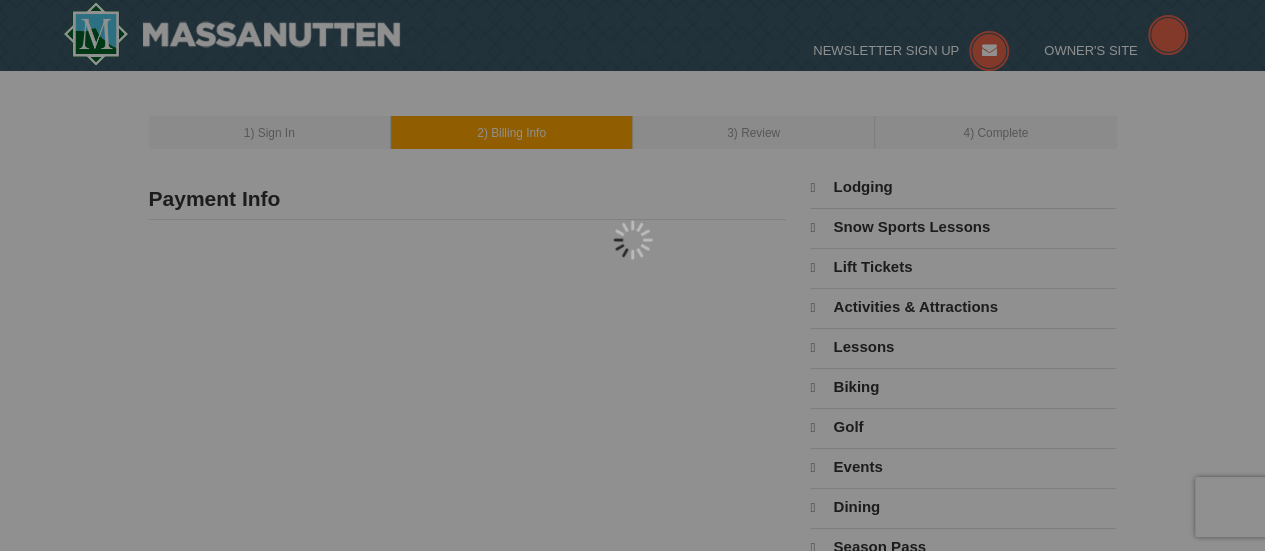 type on "[PHONE]" 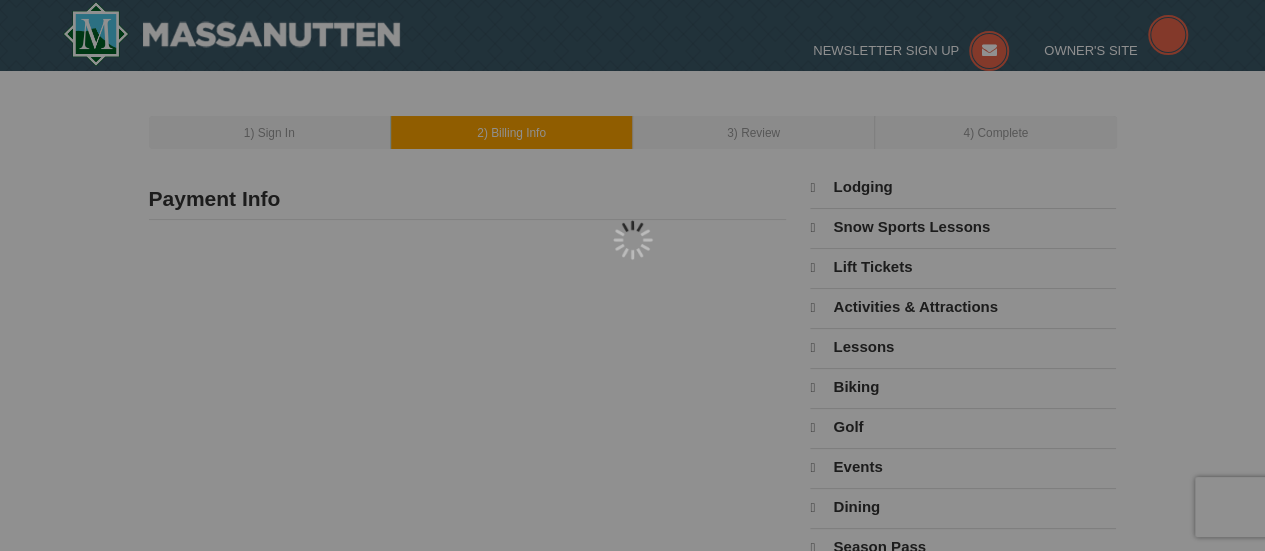 type on "4139" 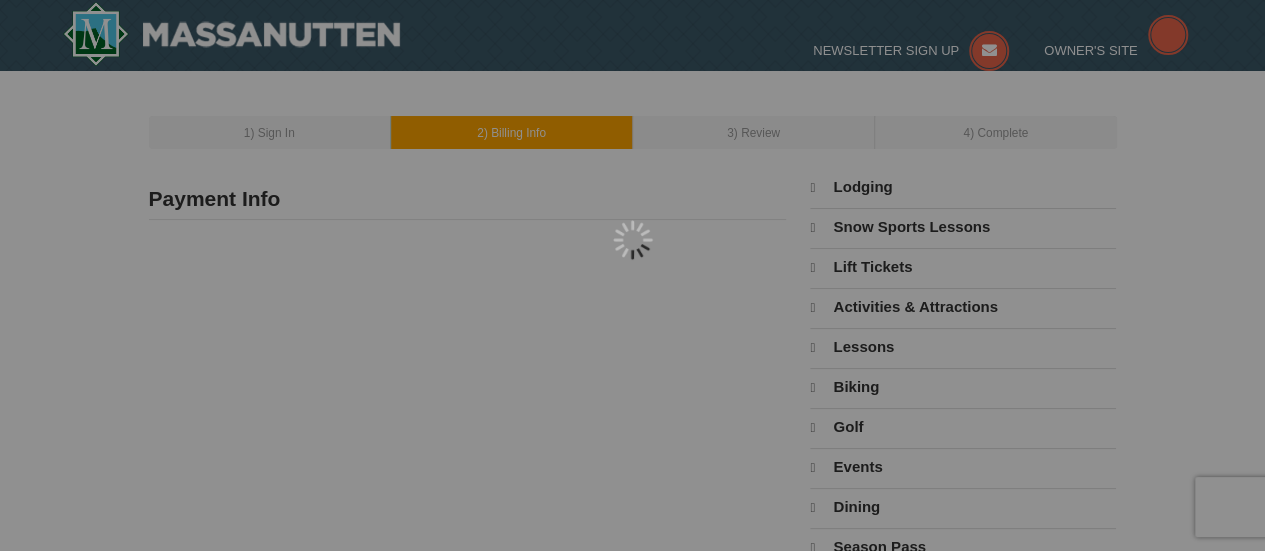 type on "[EMAIL]" 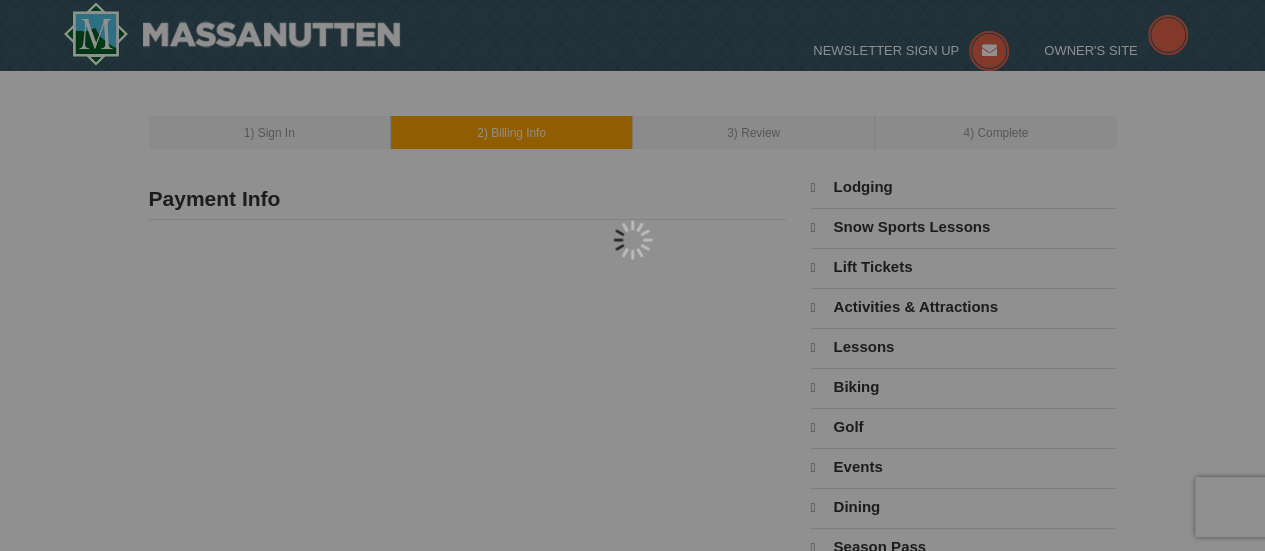 select on "VA" 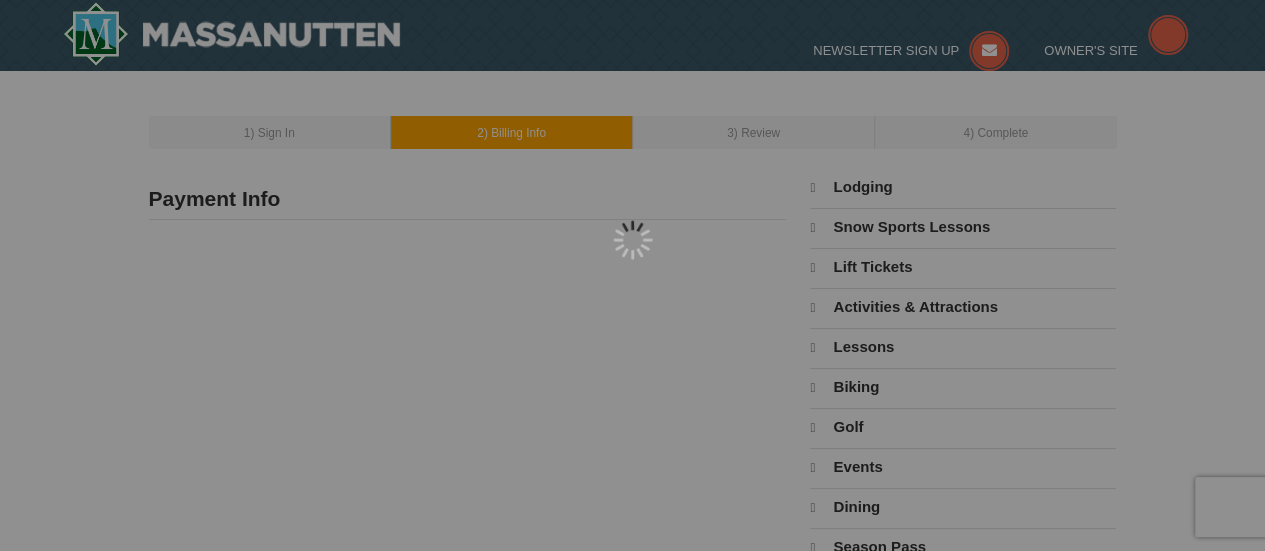 select on "8" 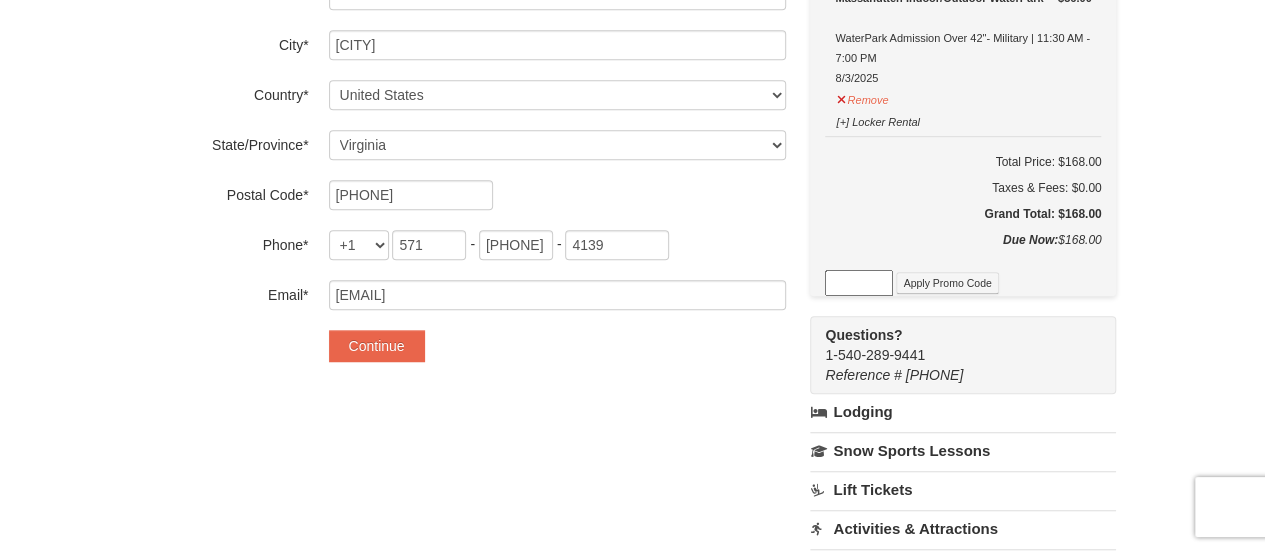 scroll, scrollTop: 400, scrollLeft: 0, axis: vertical 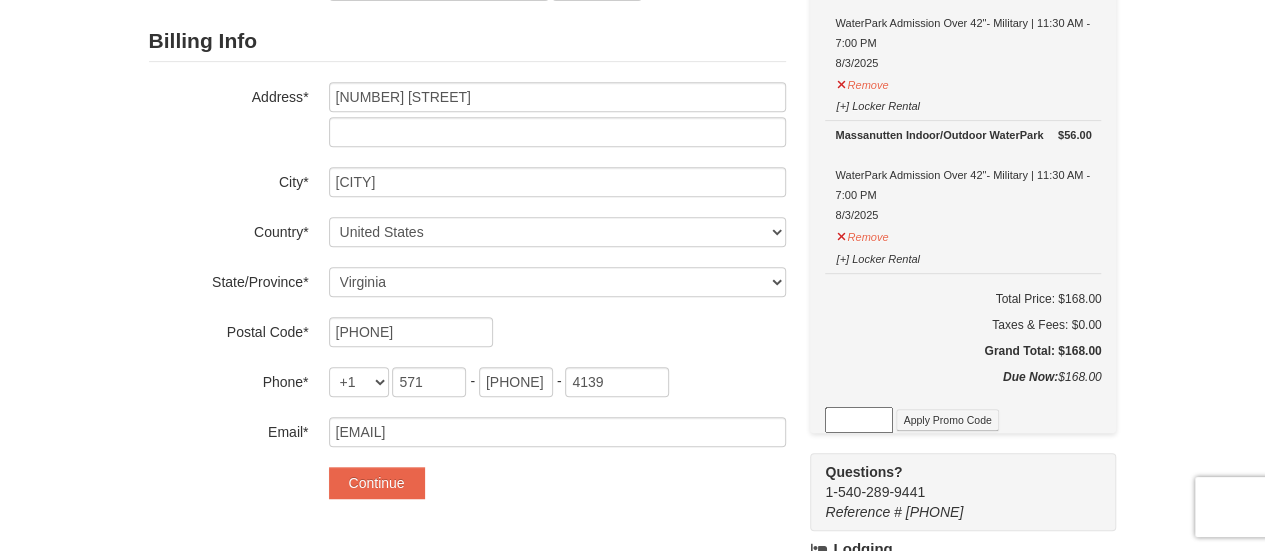 click at bounding box center (859, 420) 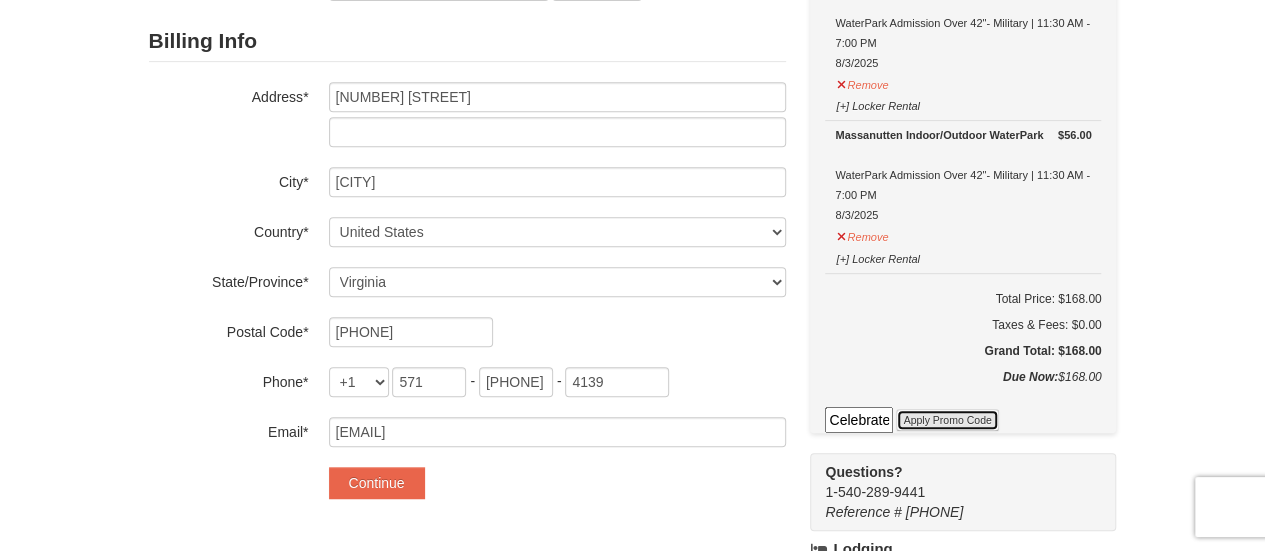 click on "Apply Promo Code" at bounding box center [947, 420] 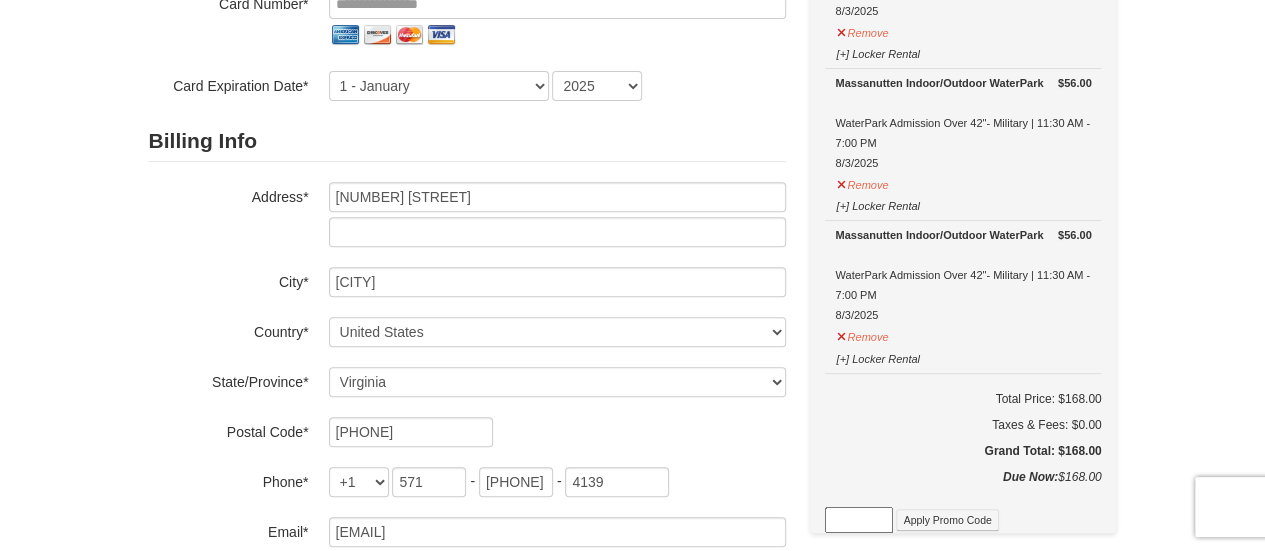 scroll, scrollTop: 0, scrollLeft: 0, axis: both 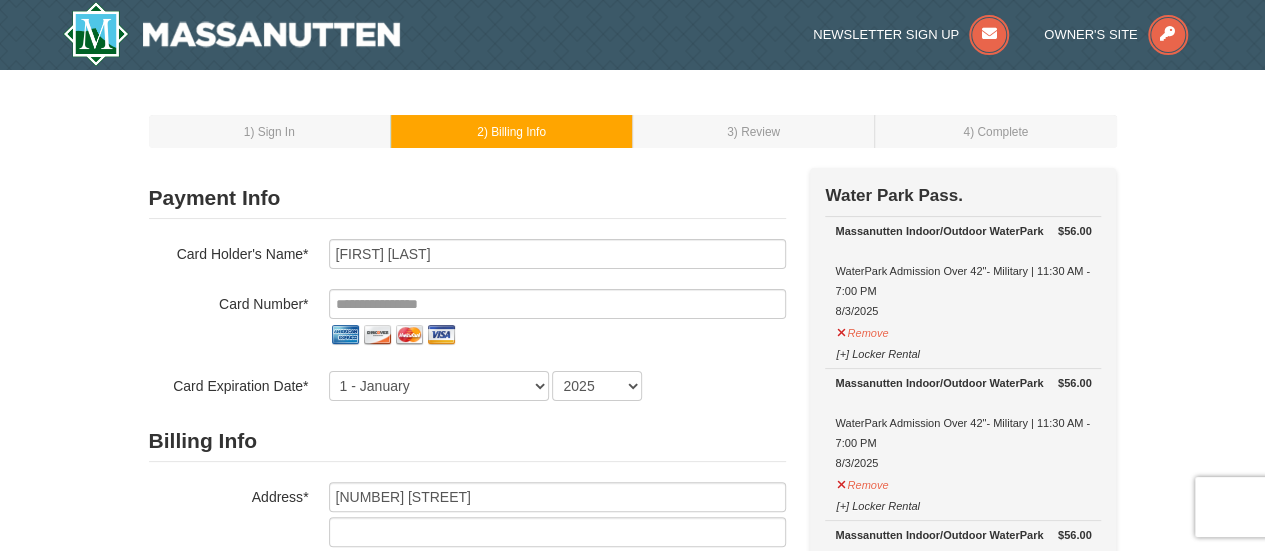 click on ") Sign In" at bounding box center (272, 132) 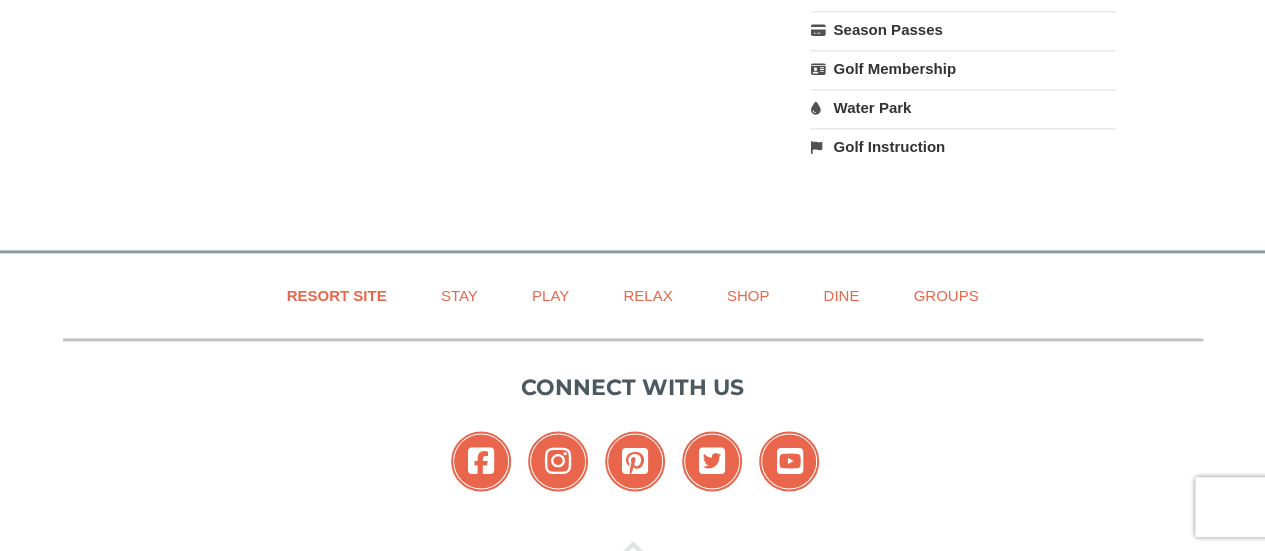 scroll, scrollTop: 1200, scrollLeft: 0, axis: vertical 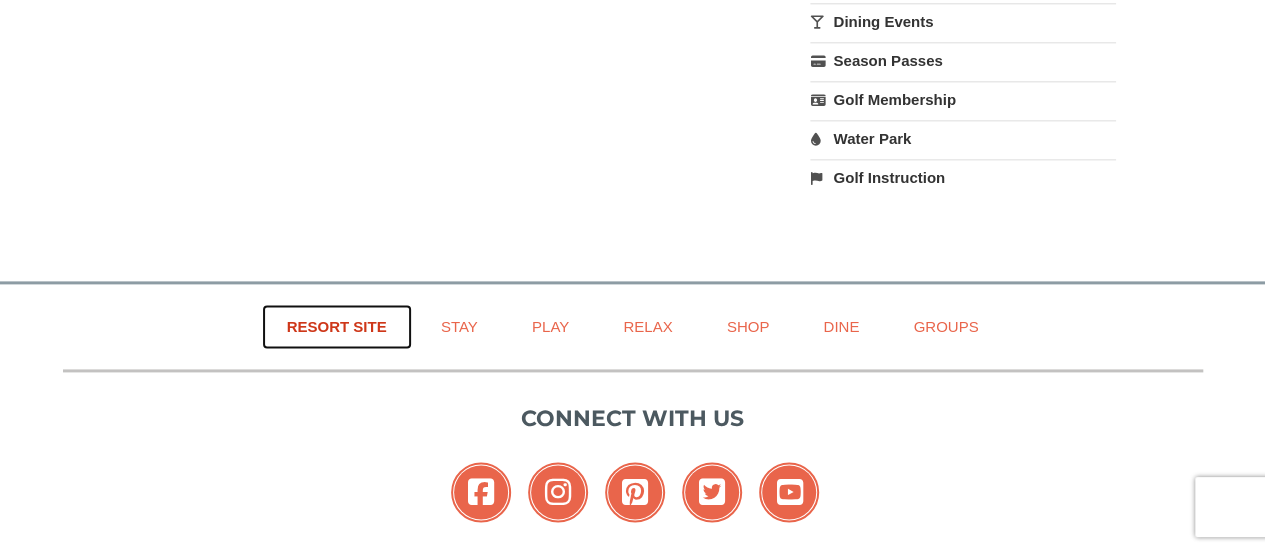 click on "Resort Site" at bounding box center [337, 326] 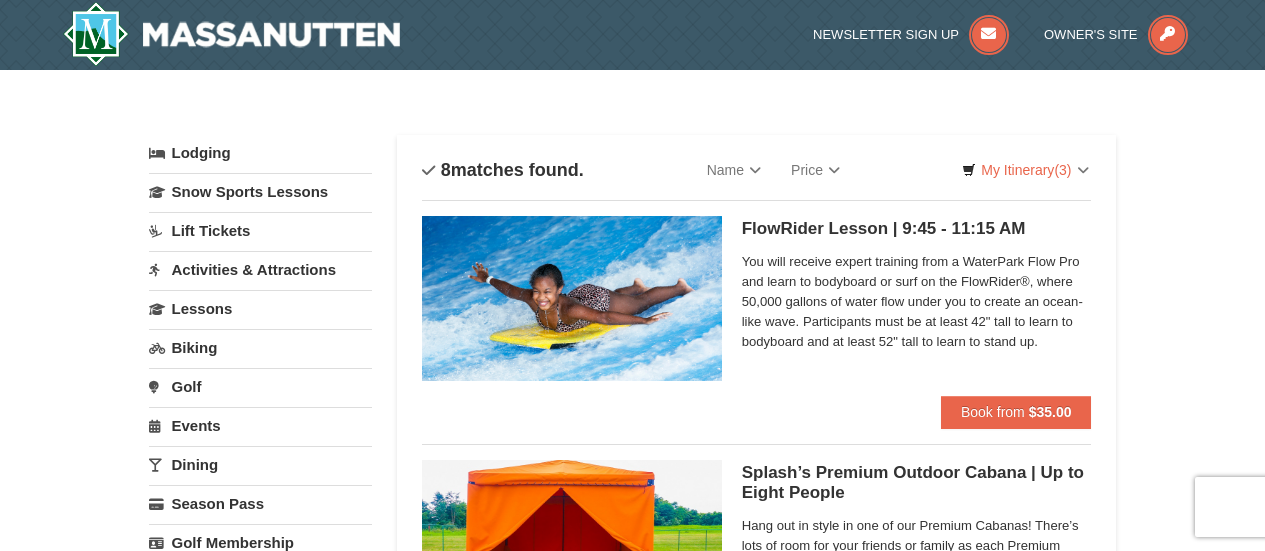scroll, scrollTop: 0, scrollLeft: 0, axis: both 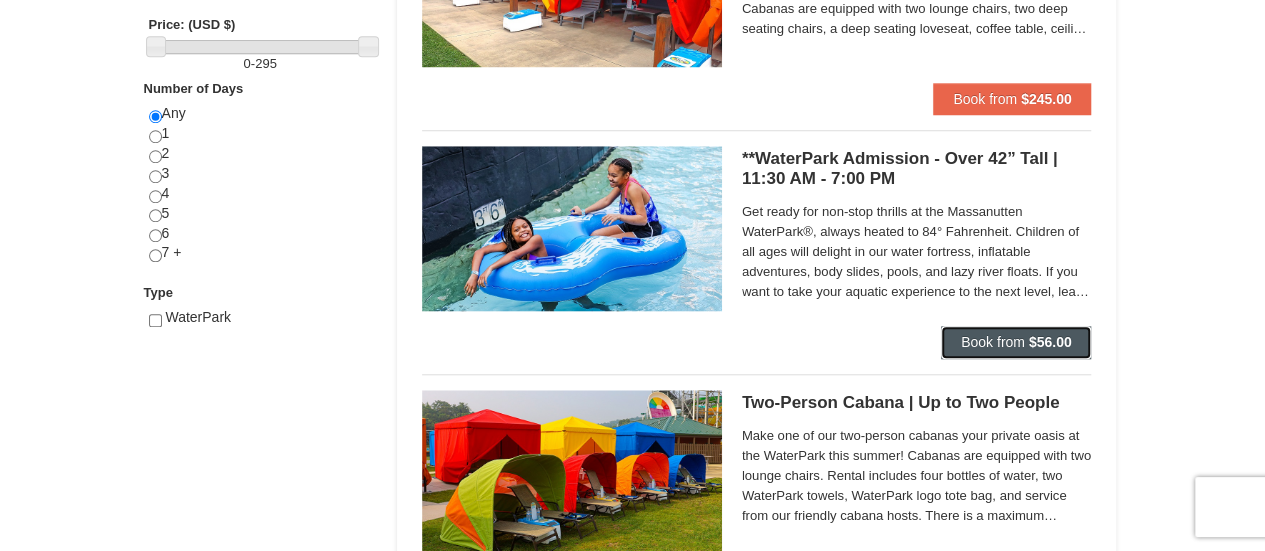 click on "Book from" at bounding box center [993, 342] 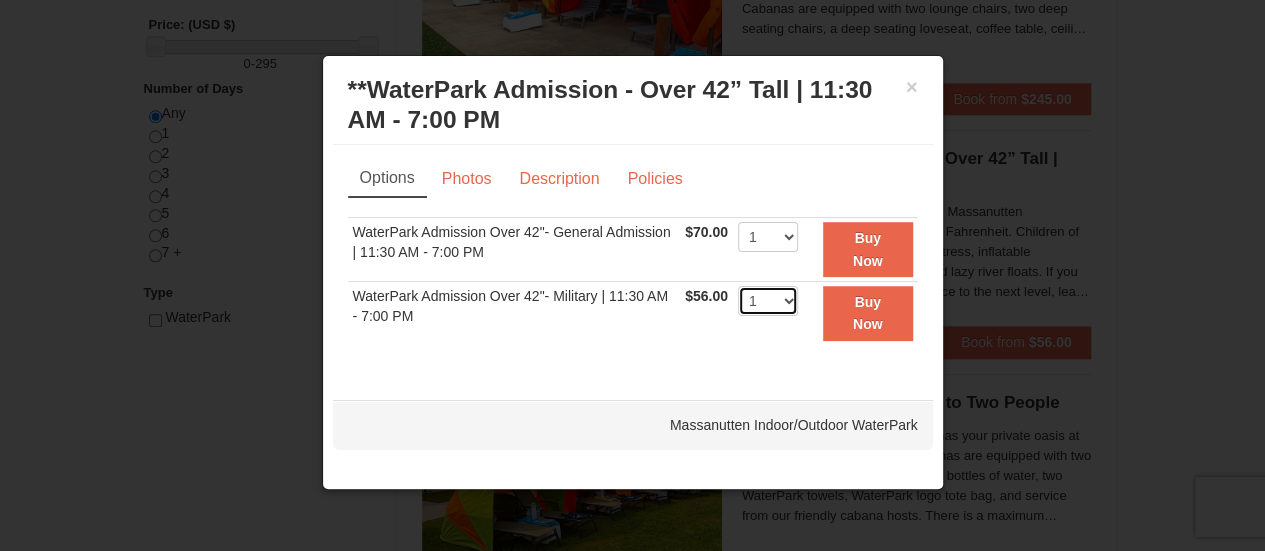 click on "1
2
3
4
5
6
7
8
9
10
11
12
13
14
15
16
17
18
19
20
21 22" at bounding box center [768, 301] 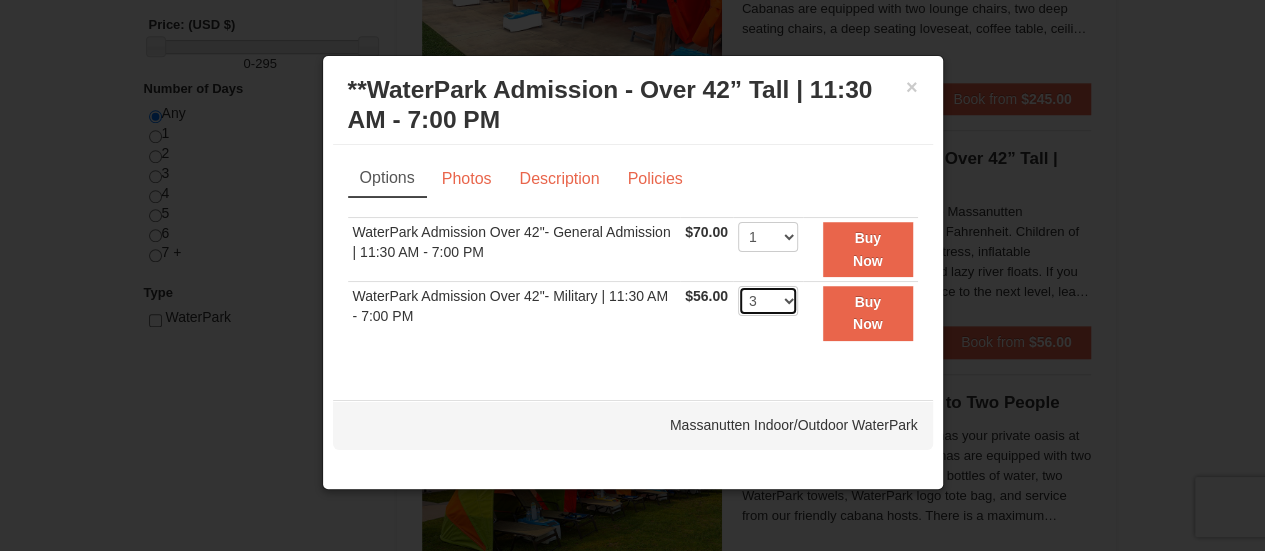 click on "1
2
3
4
5
6
7
8
9
10
11
12
13
14
15
16
17
18
19
20
21 22" at bounding box center [768, 301] 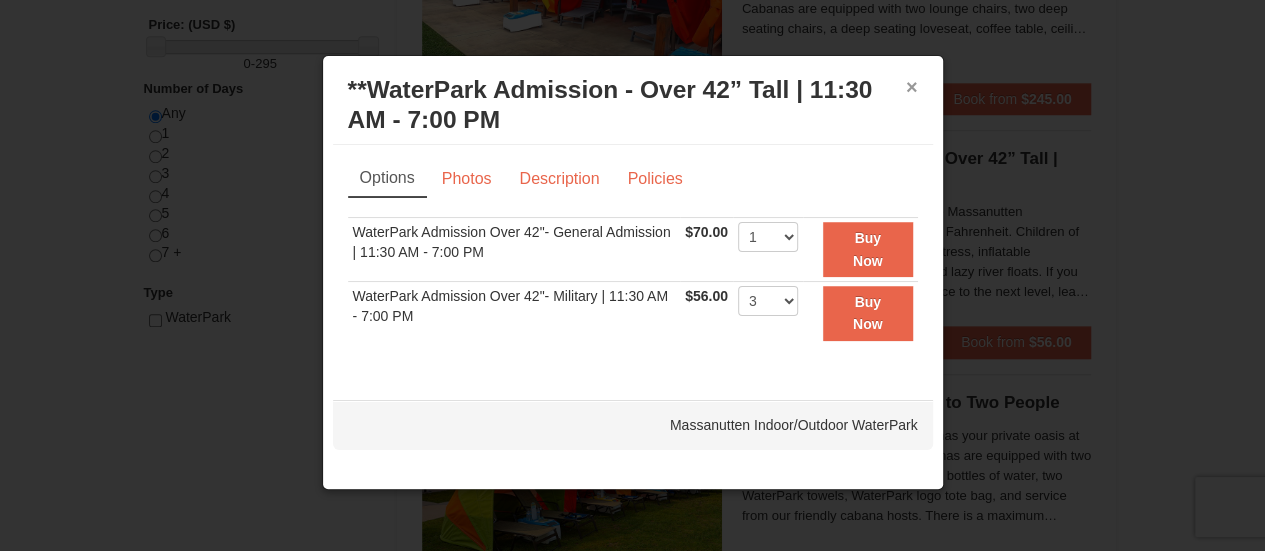 click on "×" at bounding box center [912, 87] 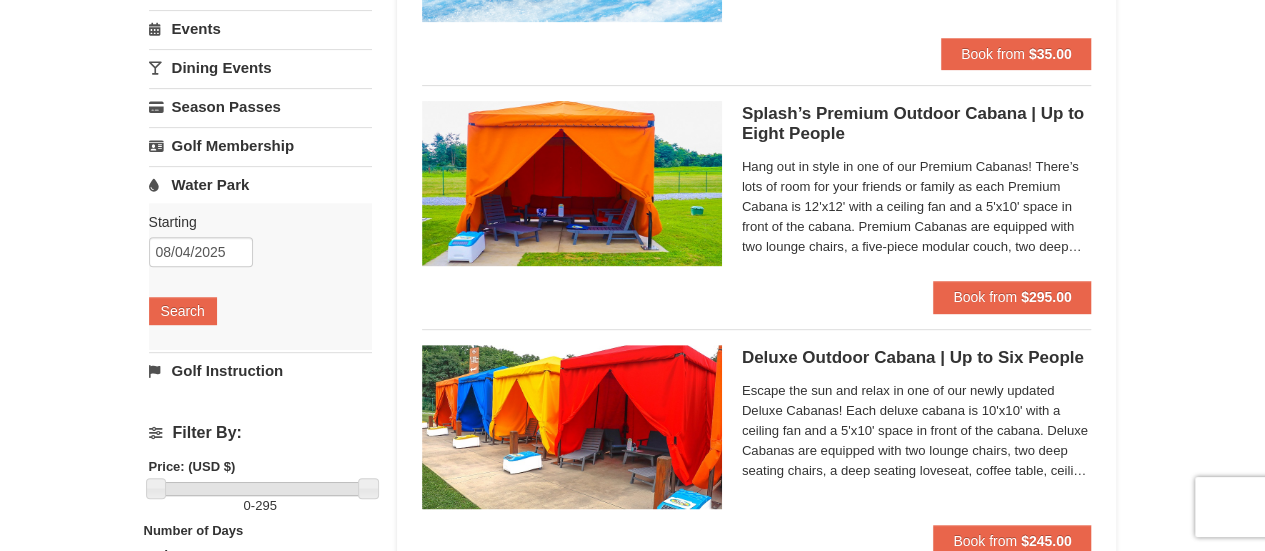 scroll, scrollTop: 400, scrollLeft: 0, axis: vertical 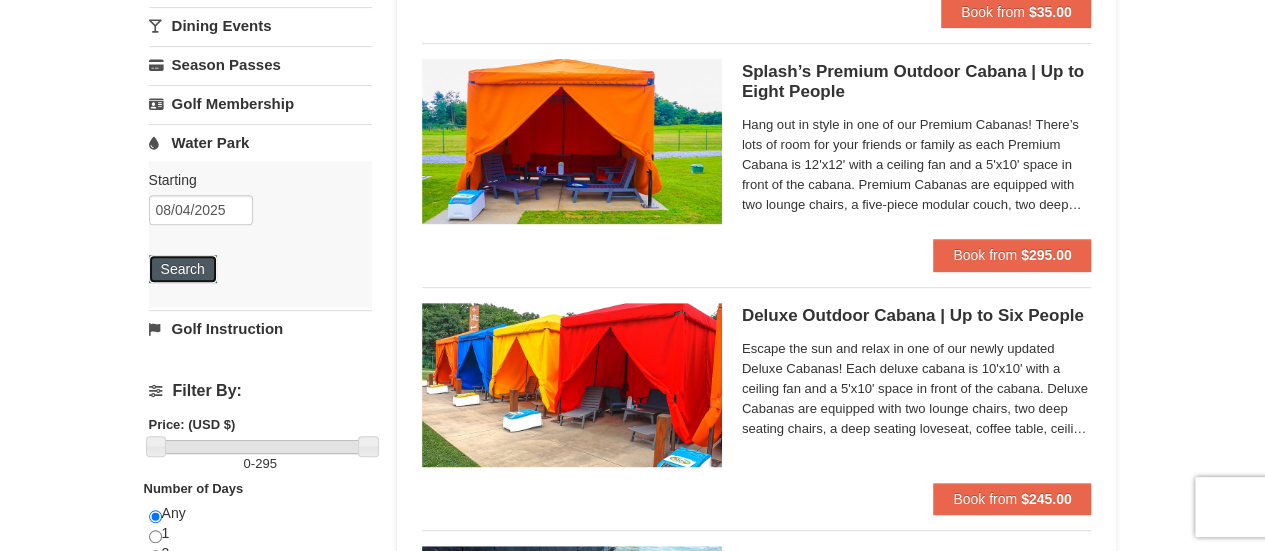 click on "Search" at bounding box center (183, 269) 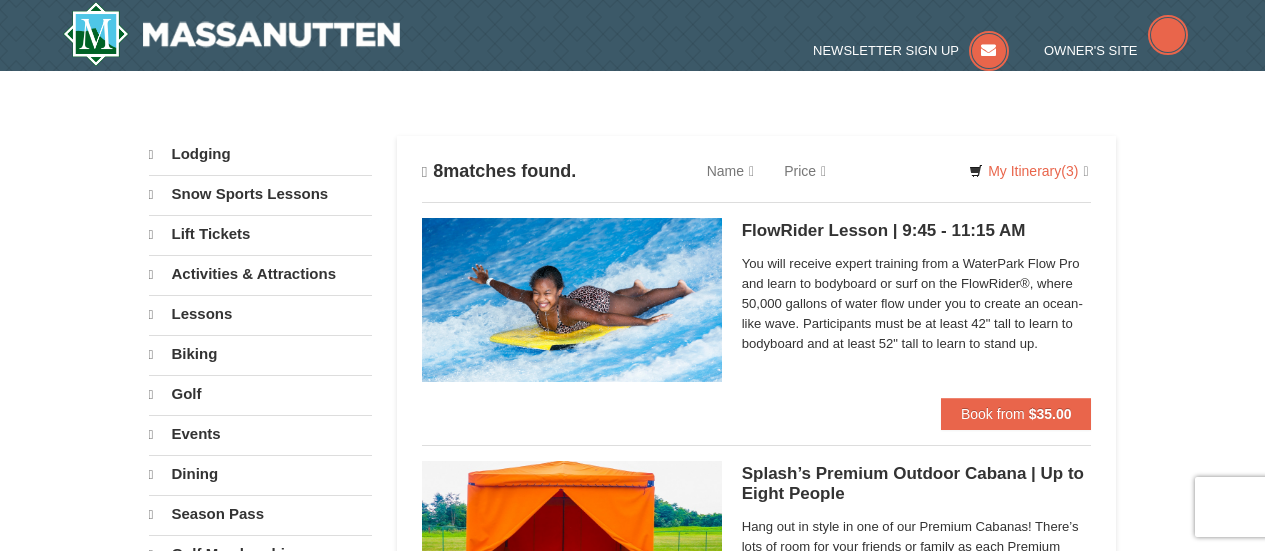 scroll, scrollTop: 0, scrollLeft: 0, axis: both 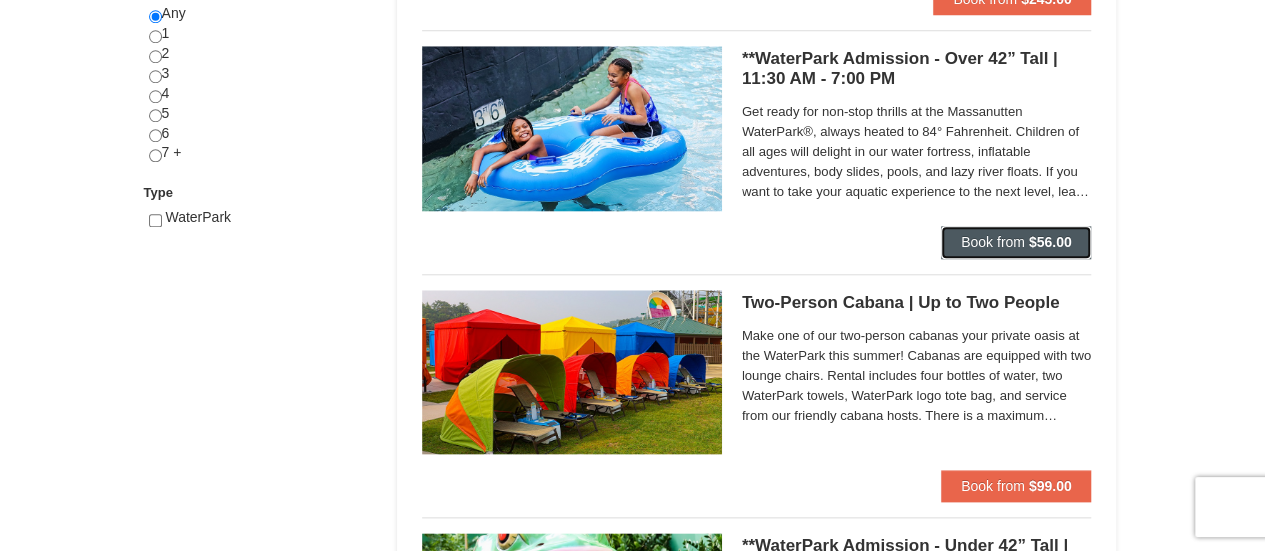 click on "Book from" at bounding box center [993, 242] 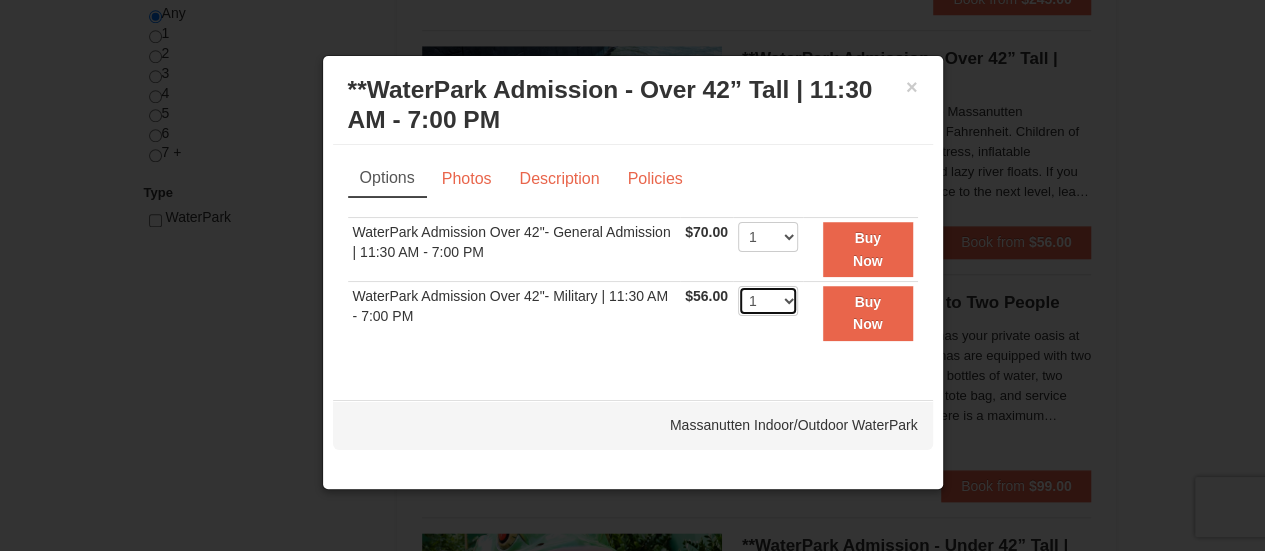 click on "1
2
3
4
5
6
7
8
9
10
11
12
13
14
15
16
17
18
19
20
21 22" at bounding box center [768, 301] 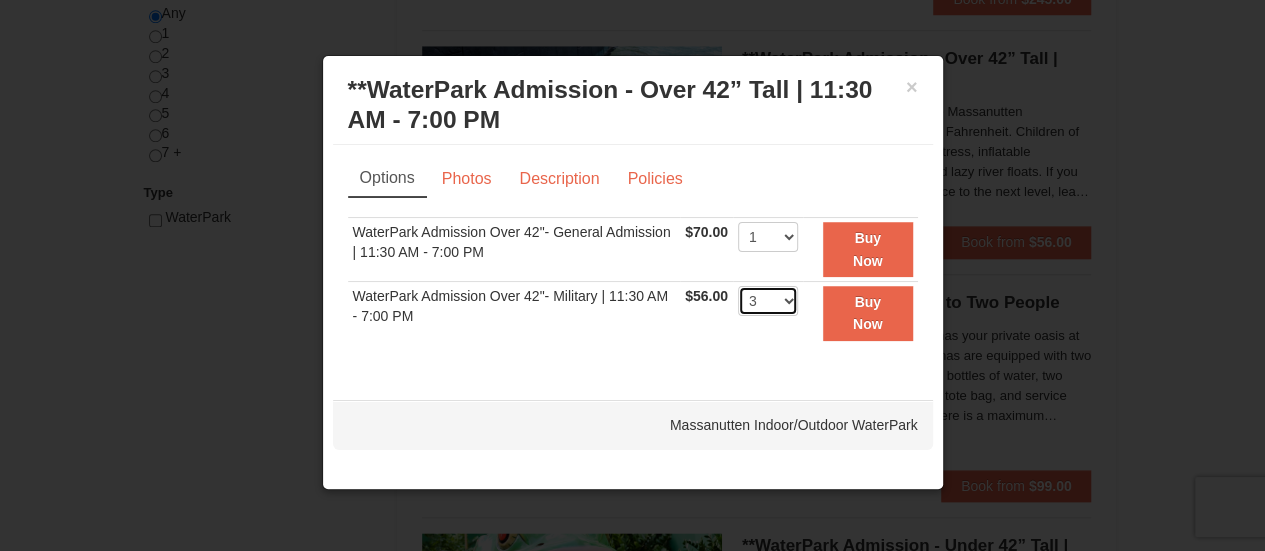 click on "1
2
3
4
5
6
7
8
9
10
11
12
13
14
15
16
17
18
19
20
21 22" at bounding box center [768, 301] 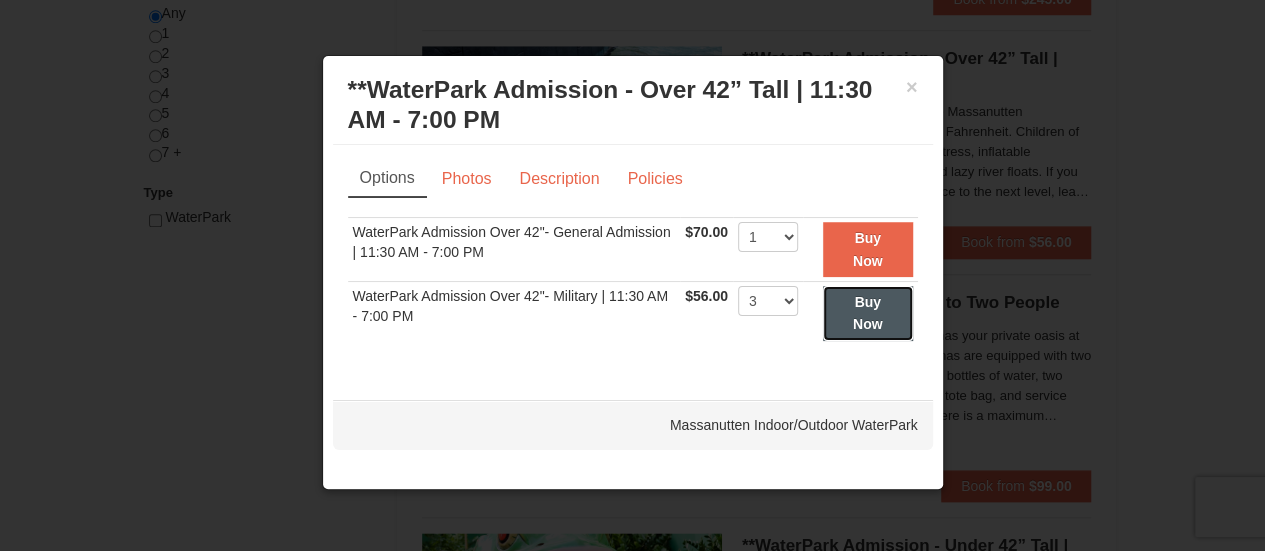 click on "Buy Now" at bounding box center [868, 313] 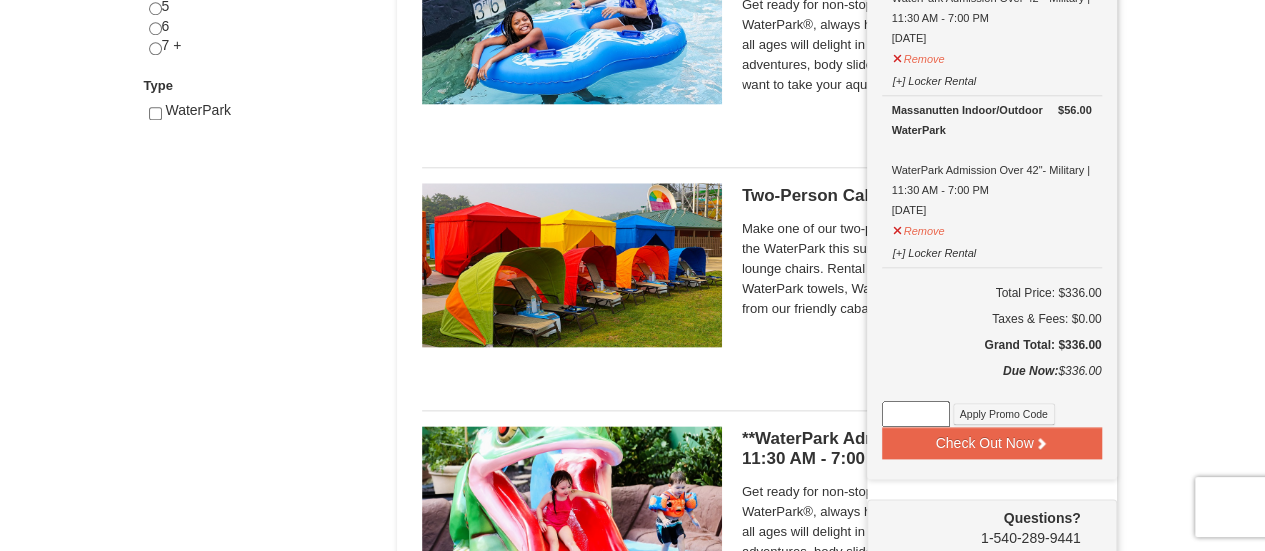 scroll, scrollTop: 1006, scrollLeft: 0, axis: vertical 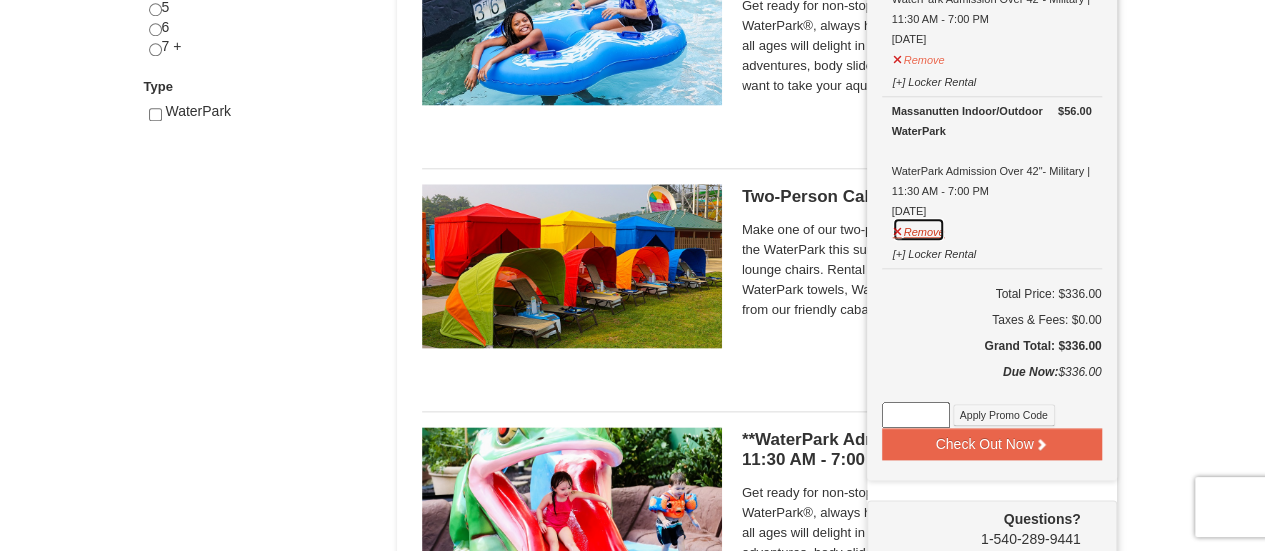 click on "Remove" at bounding box center (919, 229) 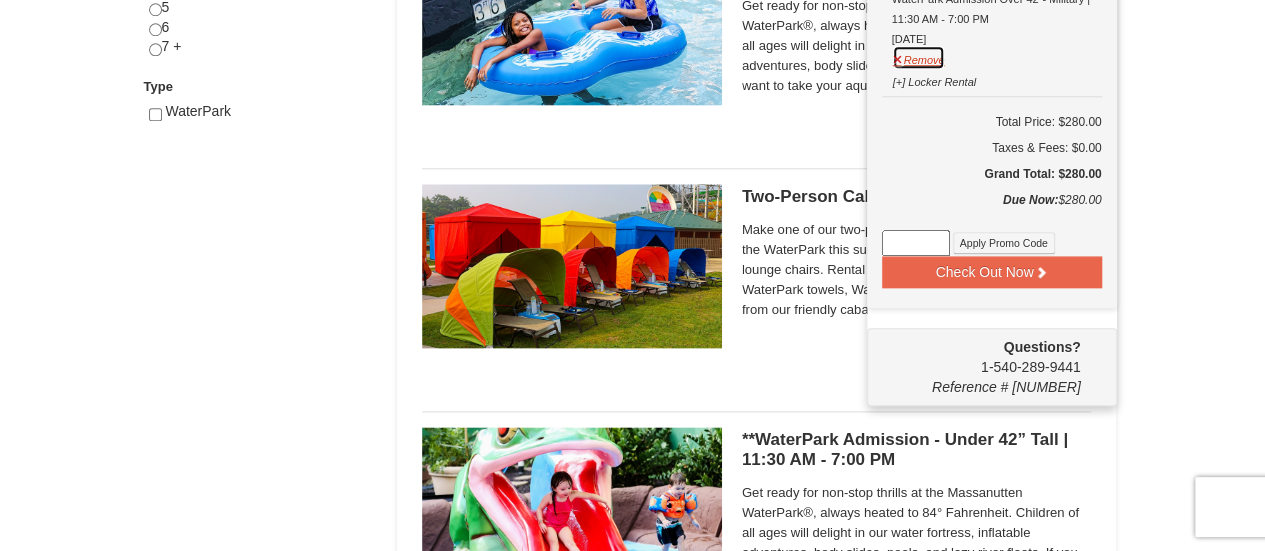 click on "Remove" at bounding box center [919, 57] 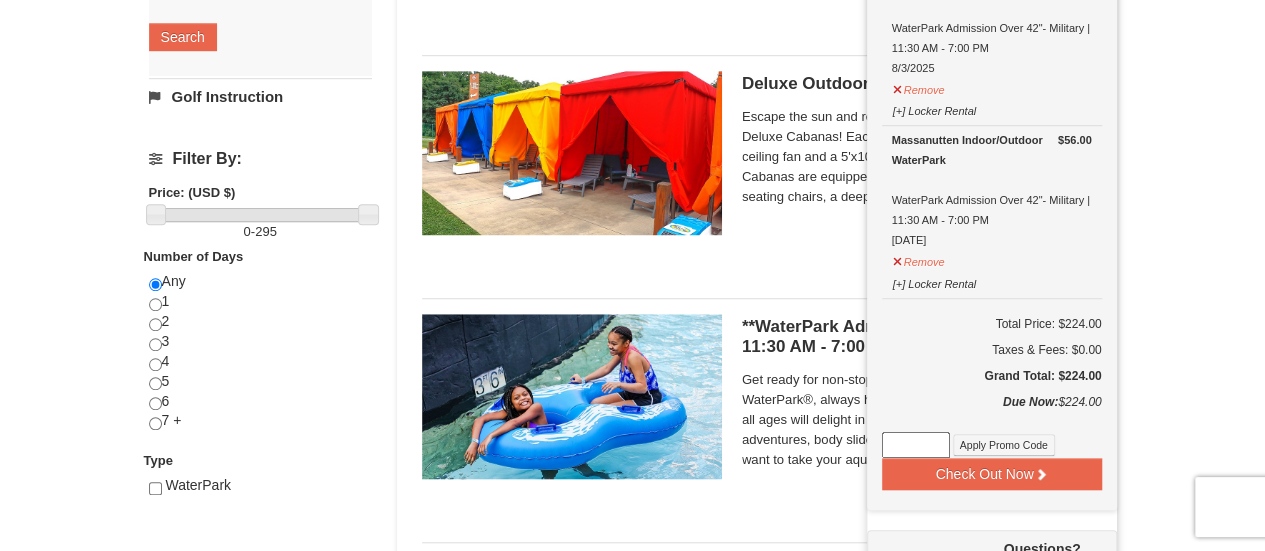 scroll, scrollTop: 606, scrollLeft: 0, axis: vertical 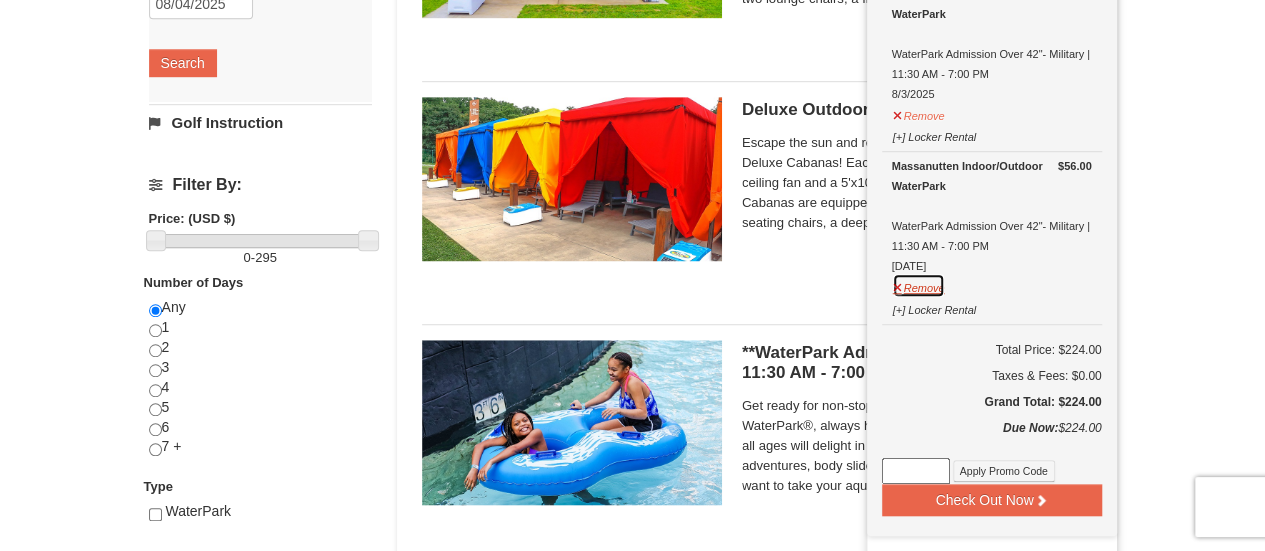 click on "Remove" at bounding box center [919, 285] 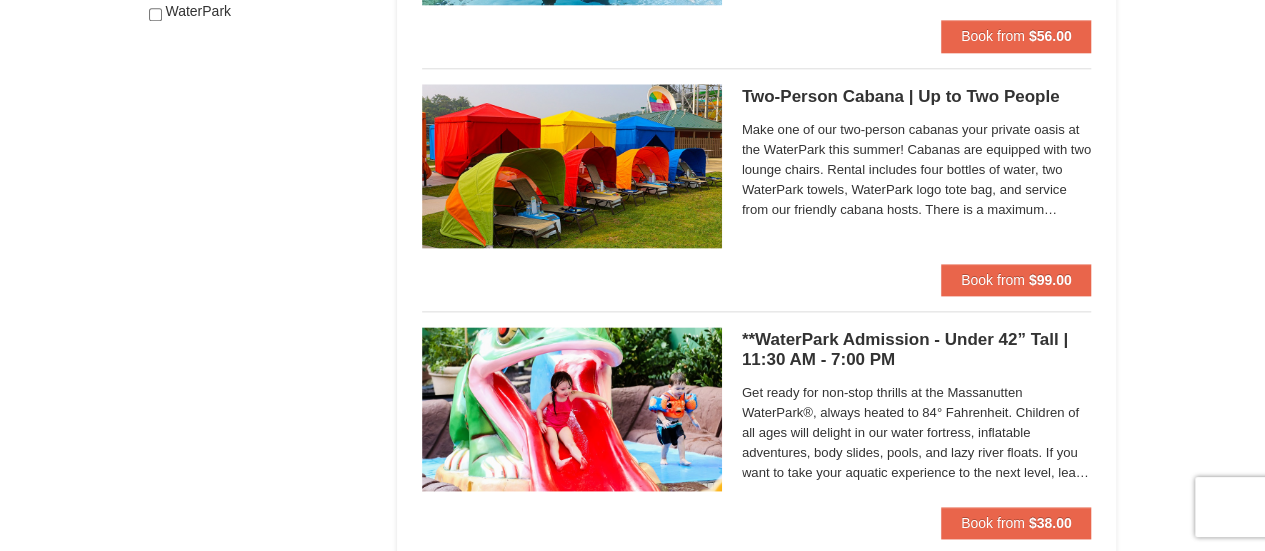scroll, scrollTop: 1306, scrollLeft: 0, axis: vertical 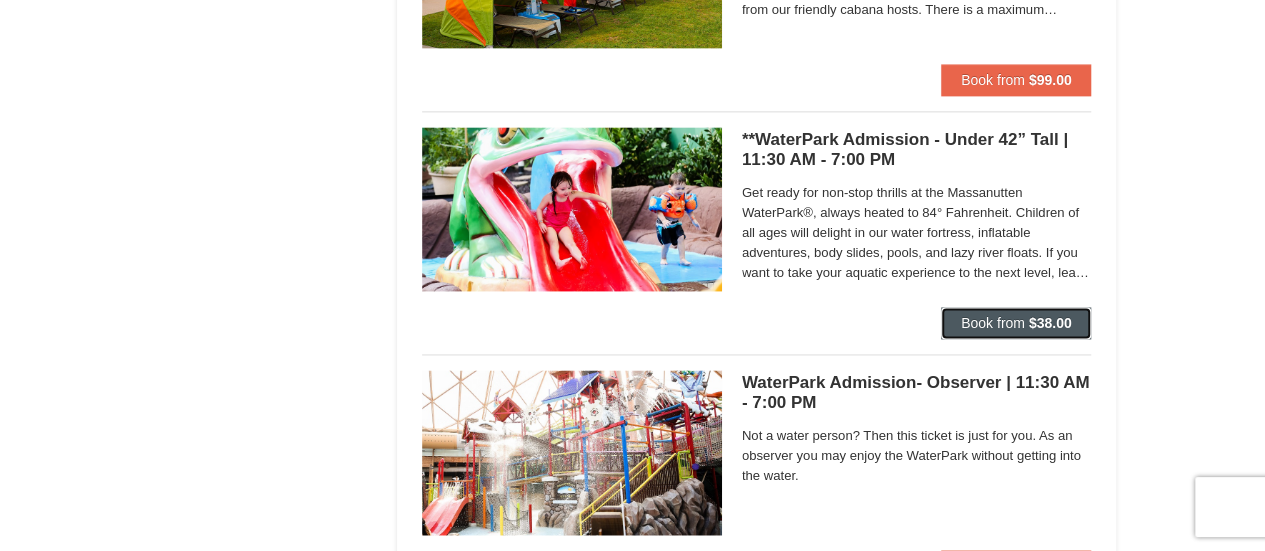 click on "Book from" at bounding box center [993, 323] 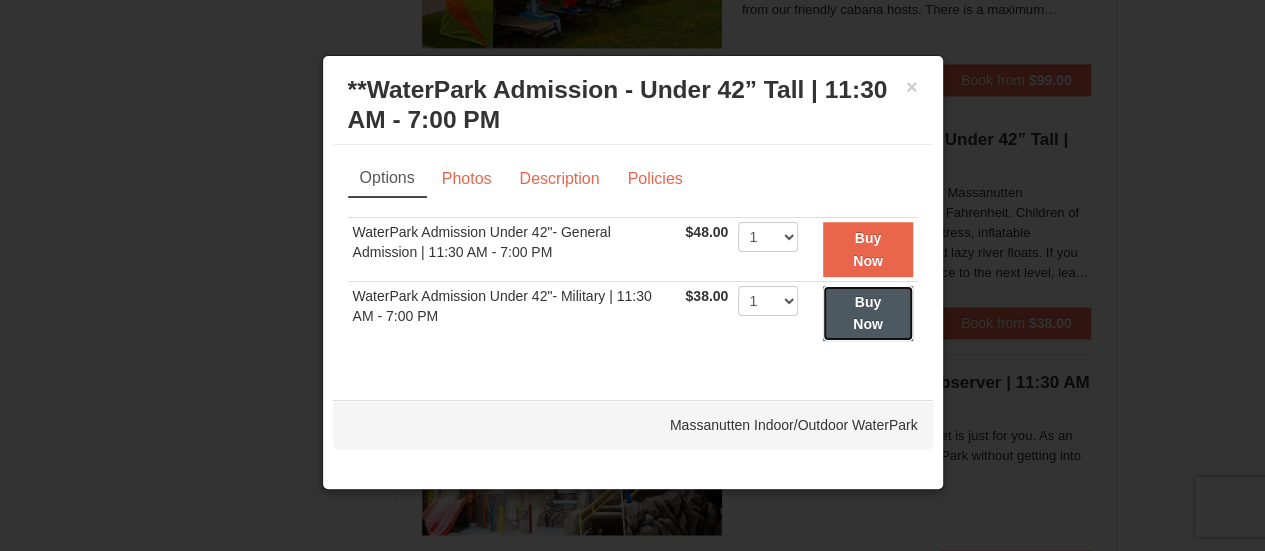 click on "Buy Now" at bounding box center [868, 313] 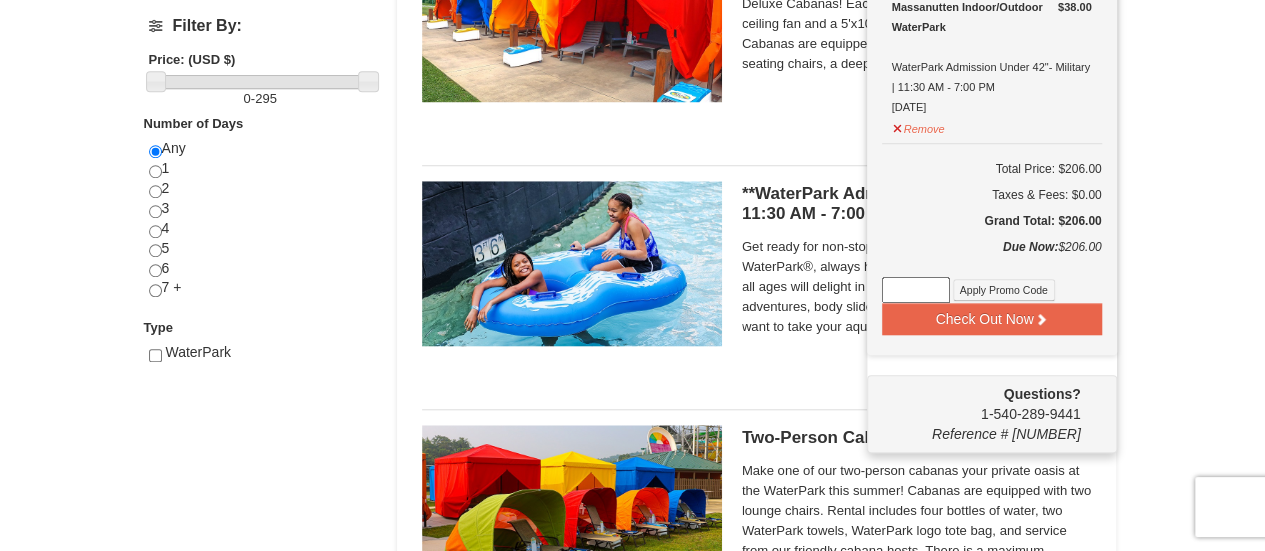 scroll, scrollTop: 806, scrollLeft: 0, axis: vertical 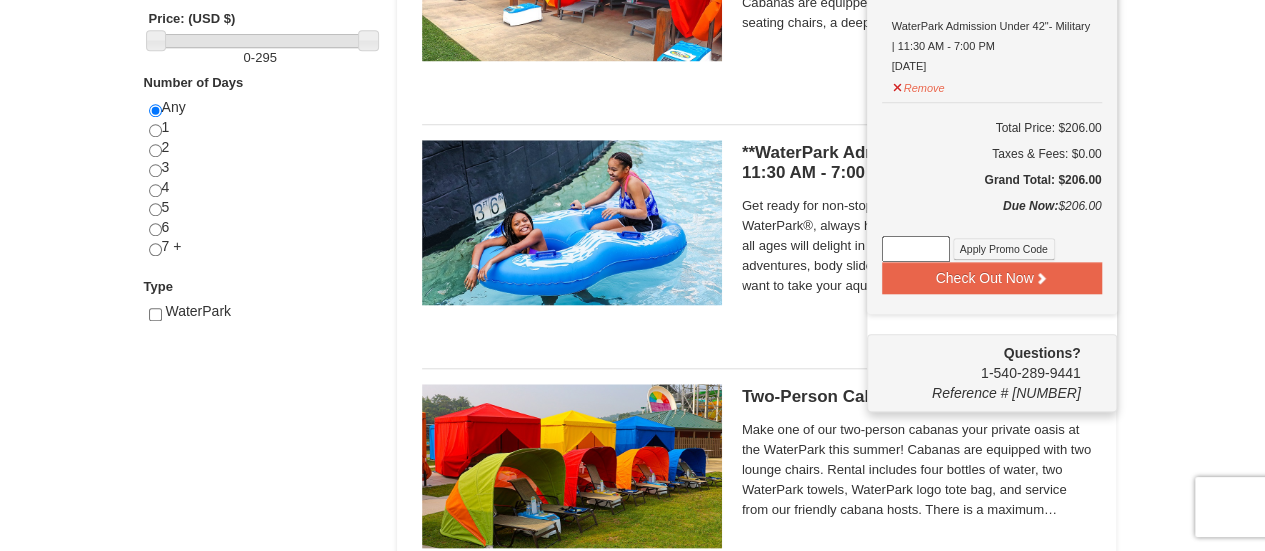 click at bounding box center (916, 249) 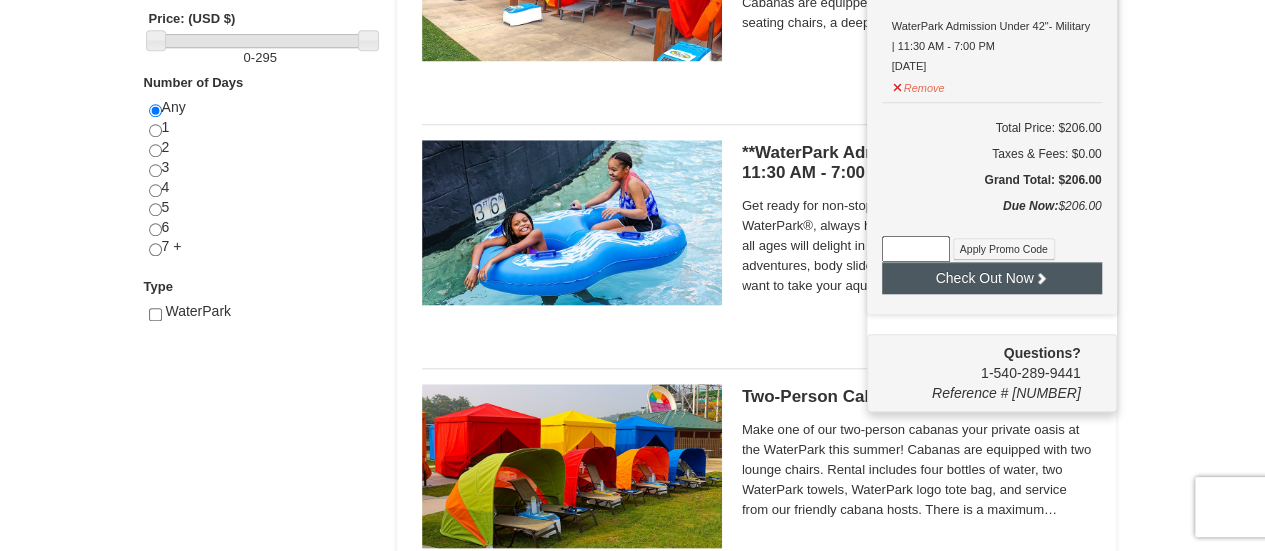 type on "CelebrateWPDay25" 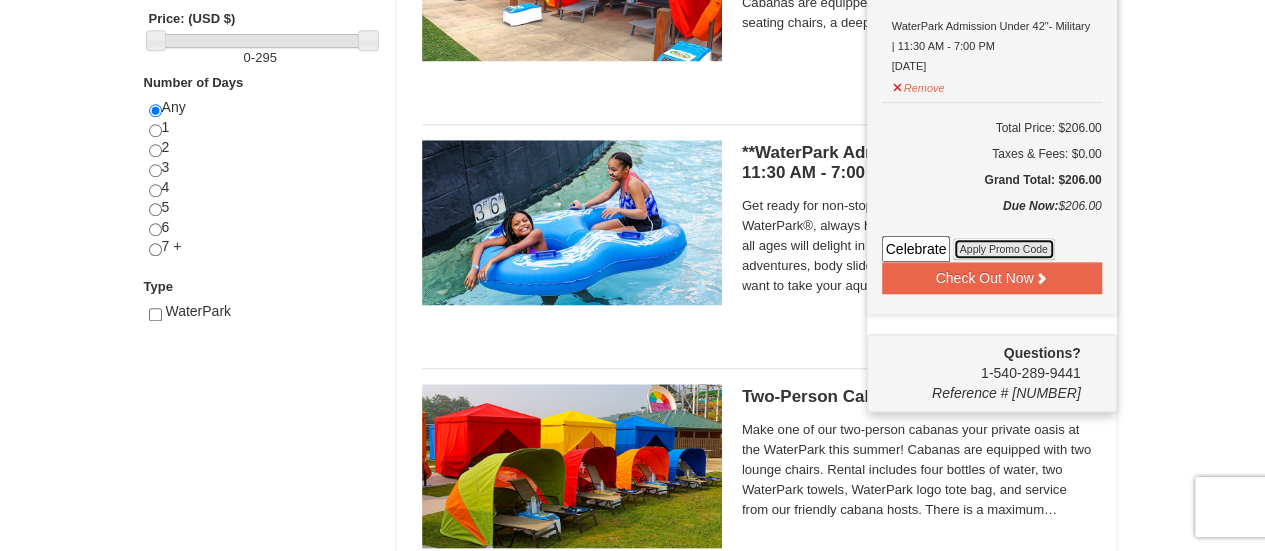 click on "Apply Promo Code" at bounding box center (1004, 249) 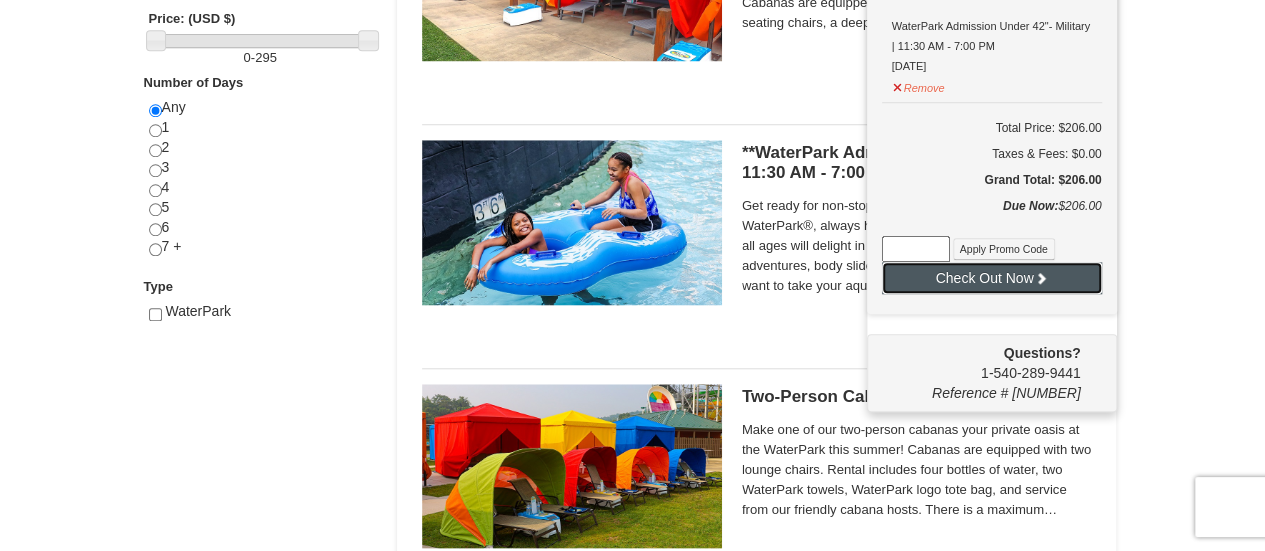 click on "Check Out Now" at bounding box center (992, 278) 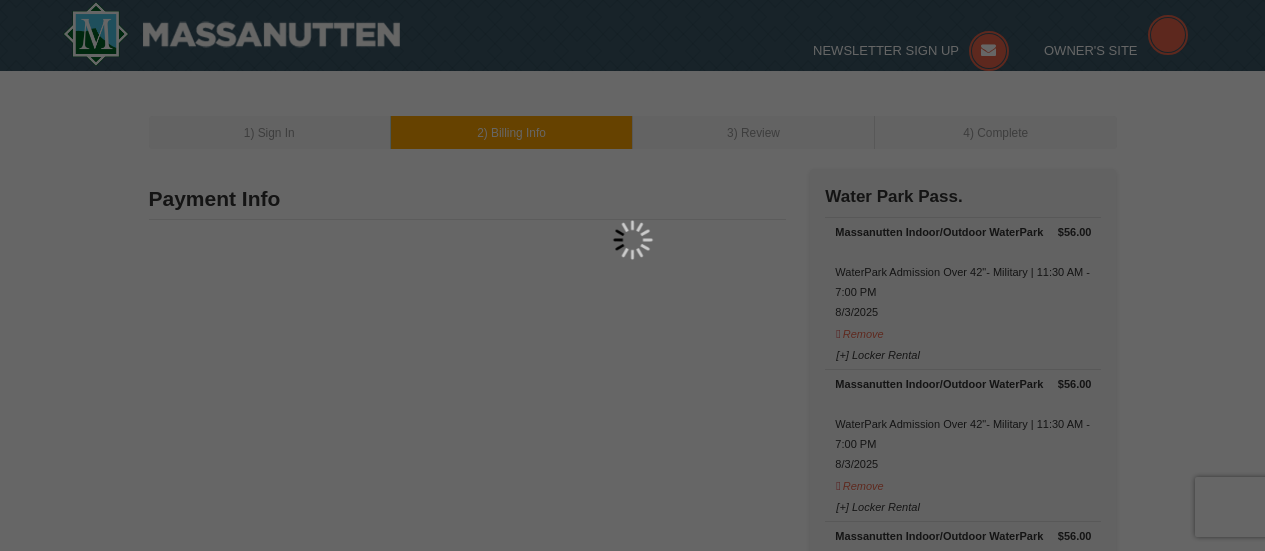 scroll, scrollTop: 0, scrollLeft: 0, axis: both 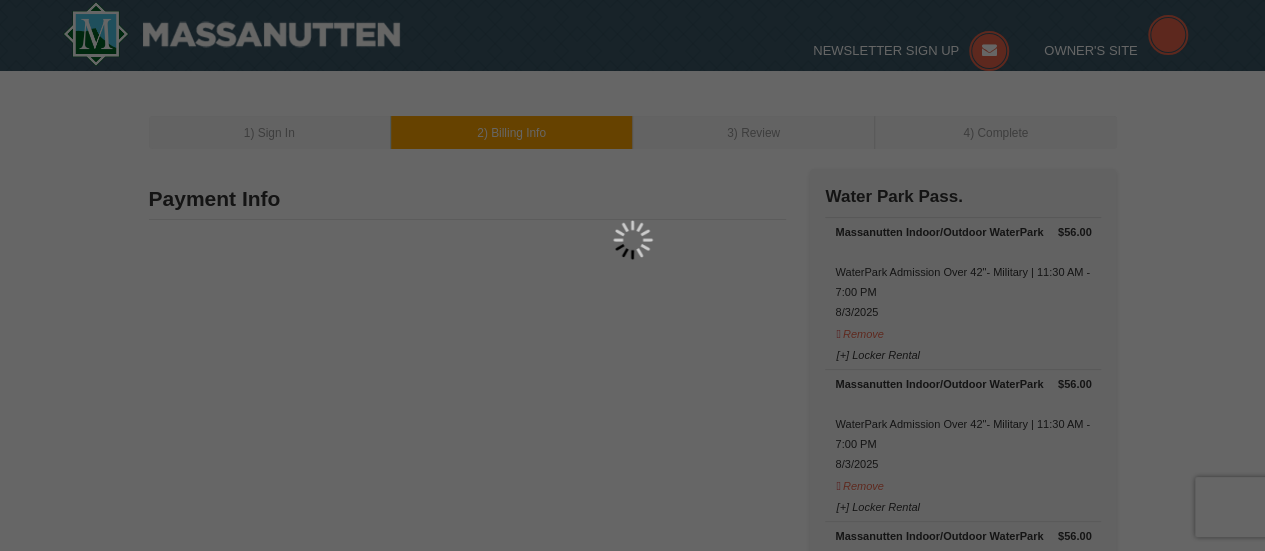 type on "[FIRST] [LAST]" 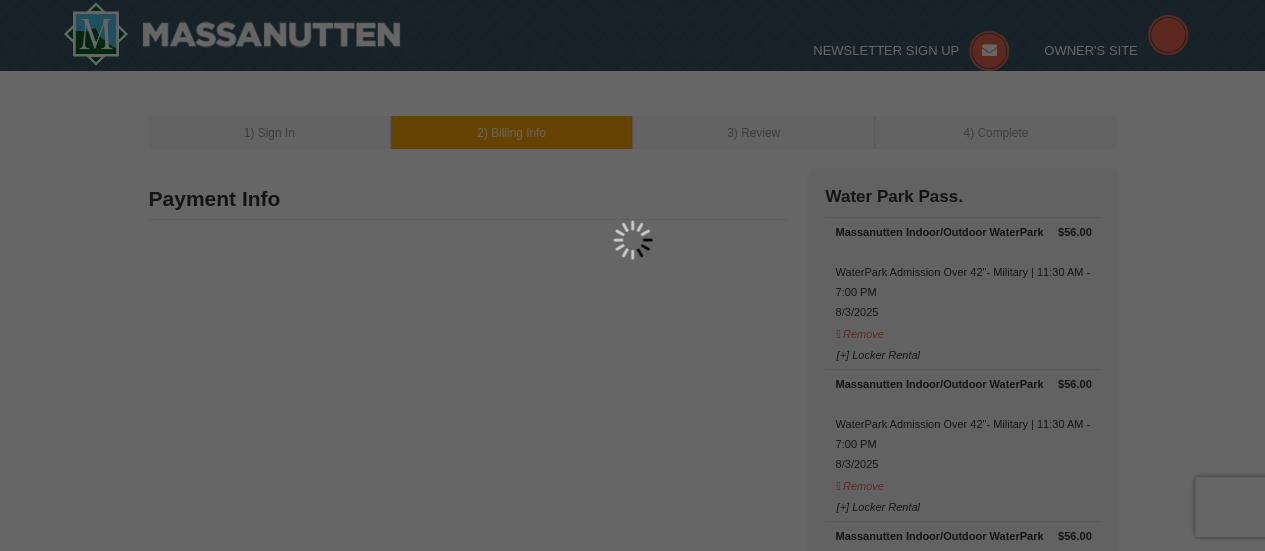 type on "[CITY]" 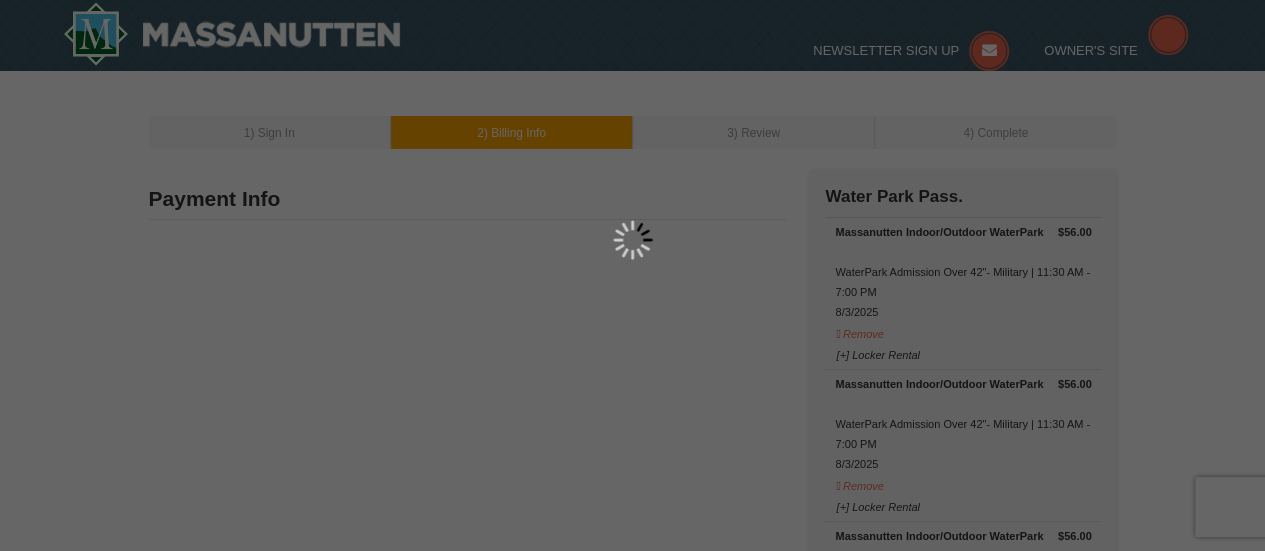 type on "22041" 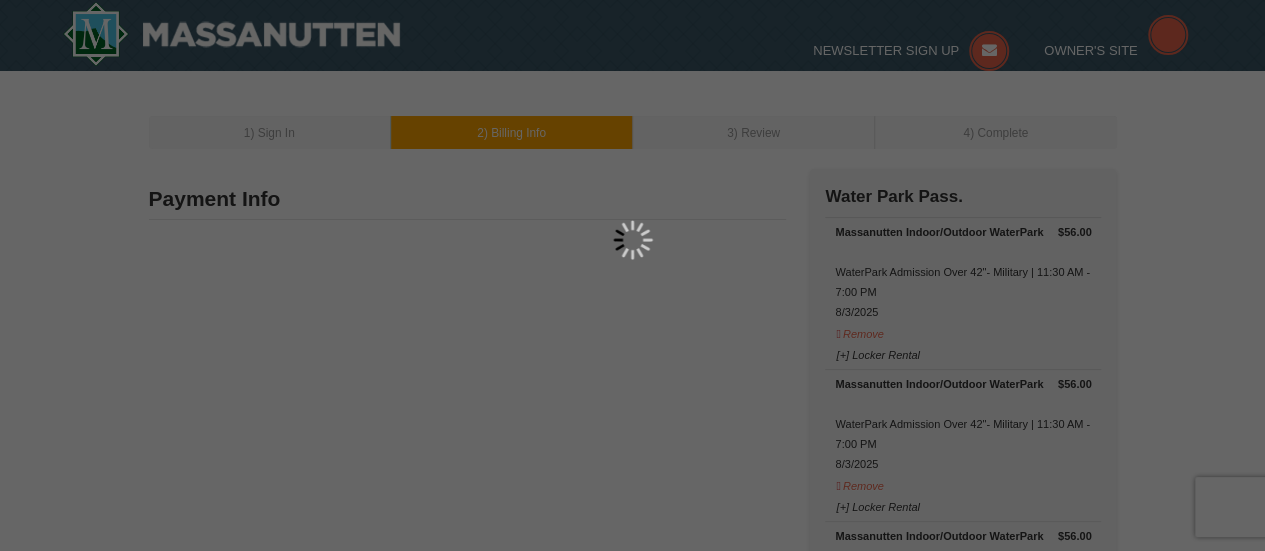 type on "571" 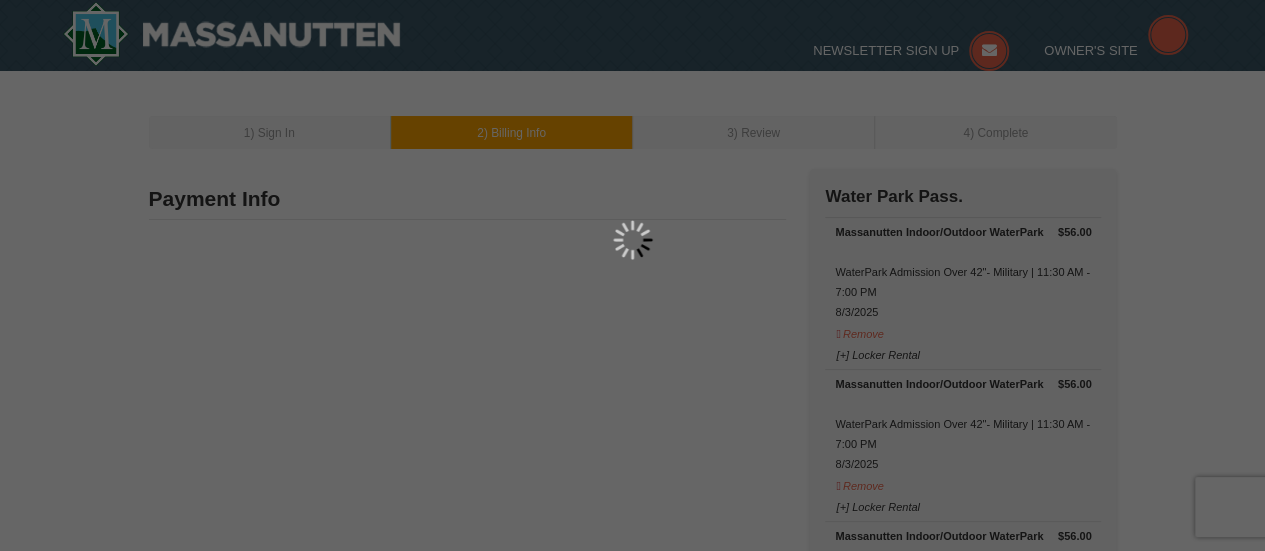 type on "224" 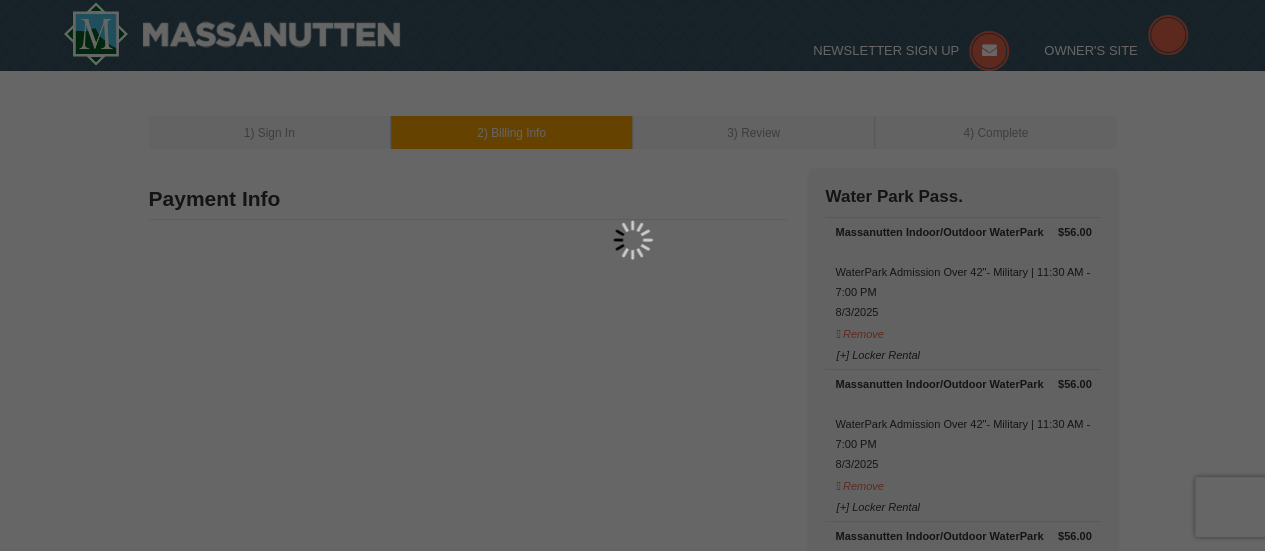 type on "4139" 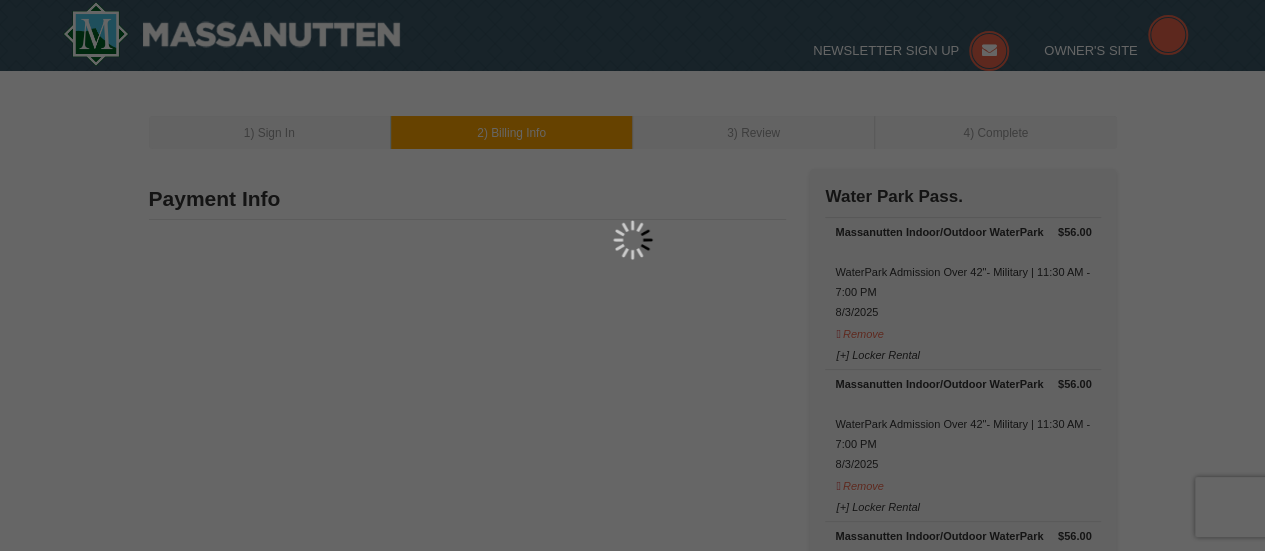 type on "[EMAIL]" 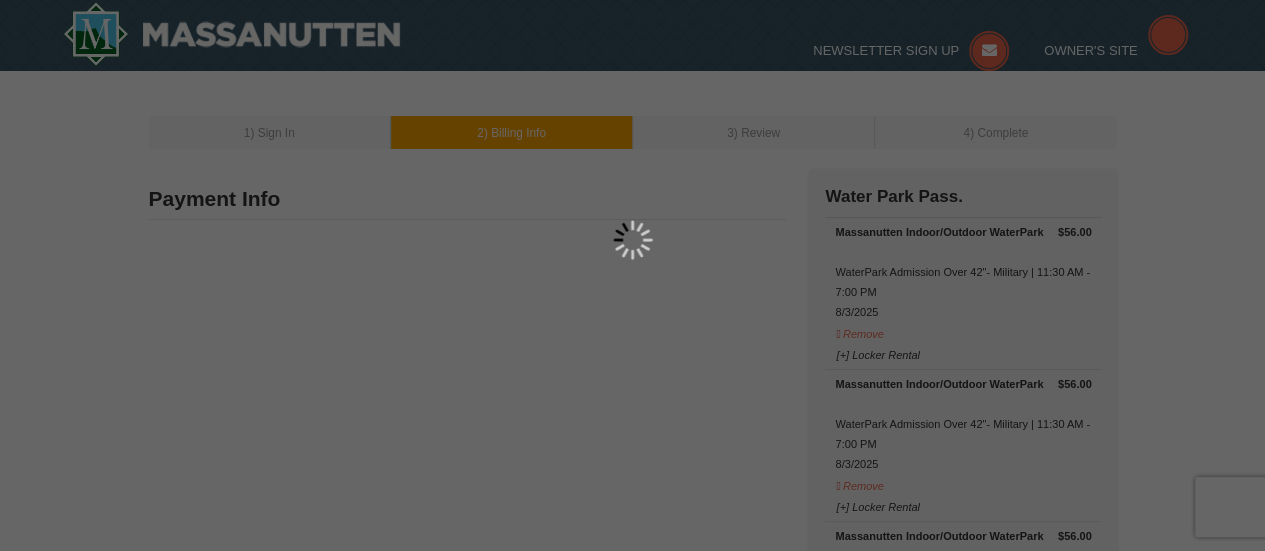 select on "VA" 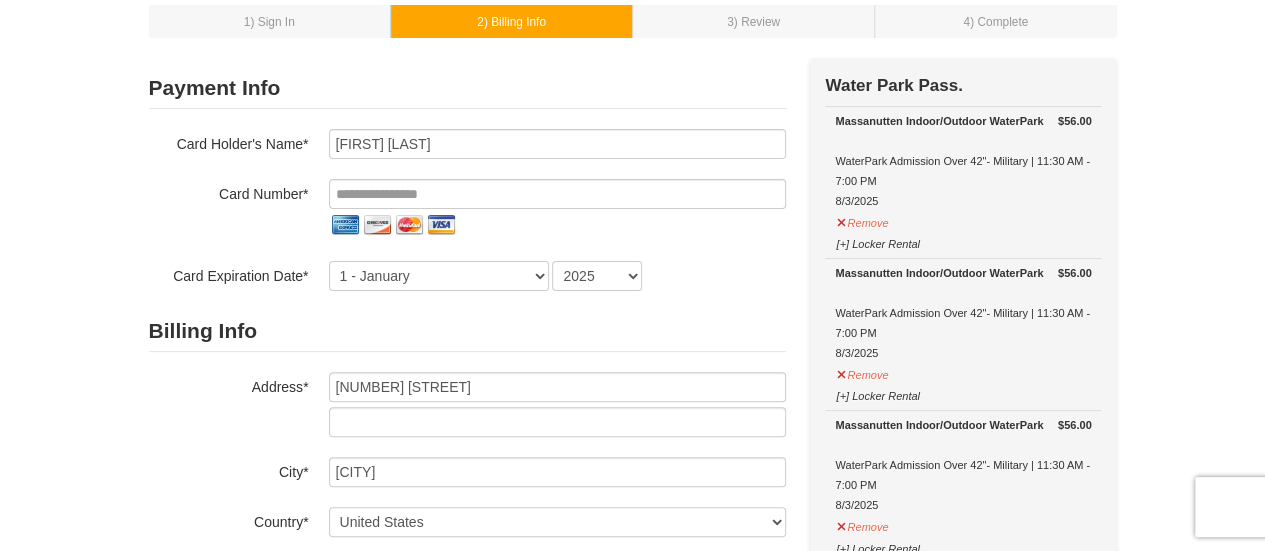 scroll, scrollTop: 0, scrollLeft: 0, axis: both 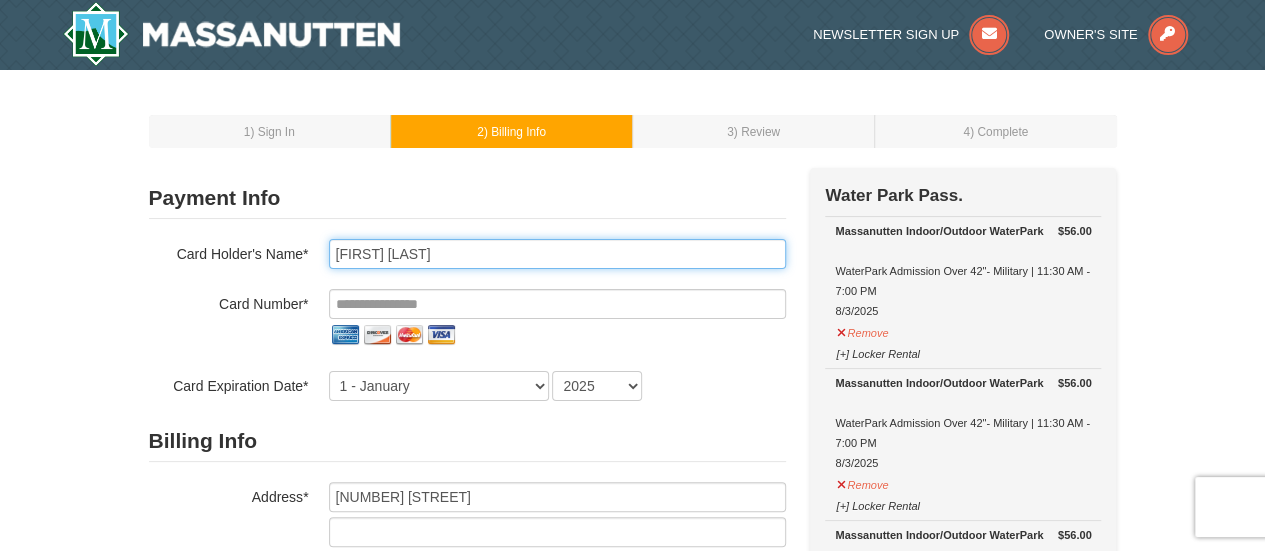 click on "Debra Yap" at bounding box center [557, 254] 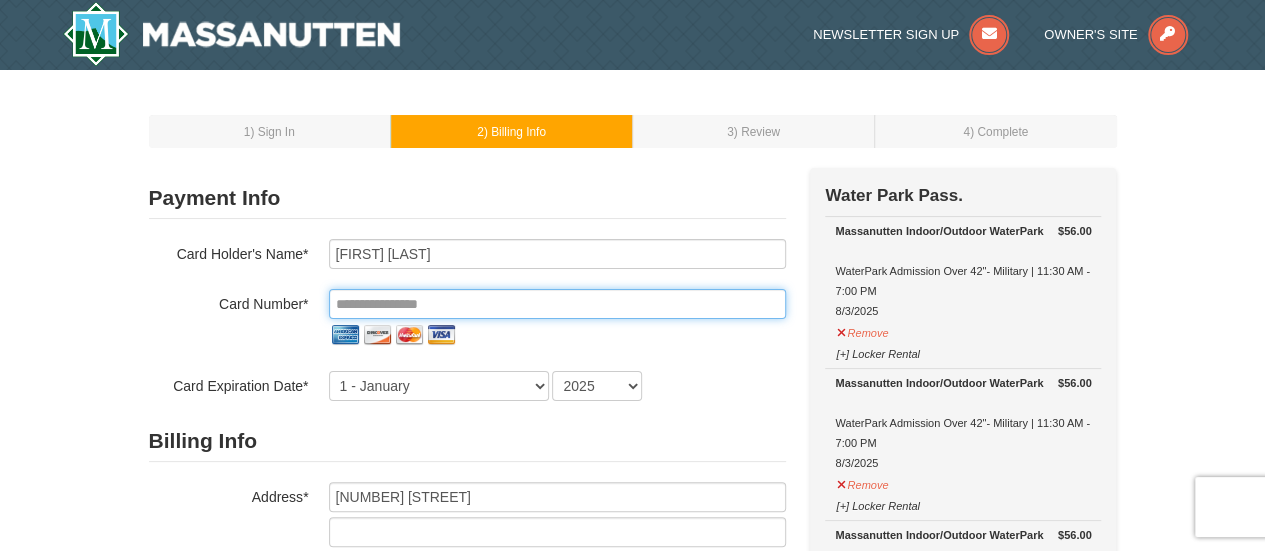 click at bounding box center [557, 304] 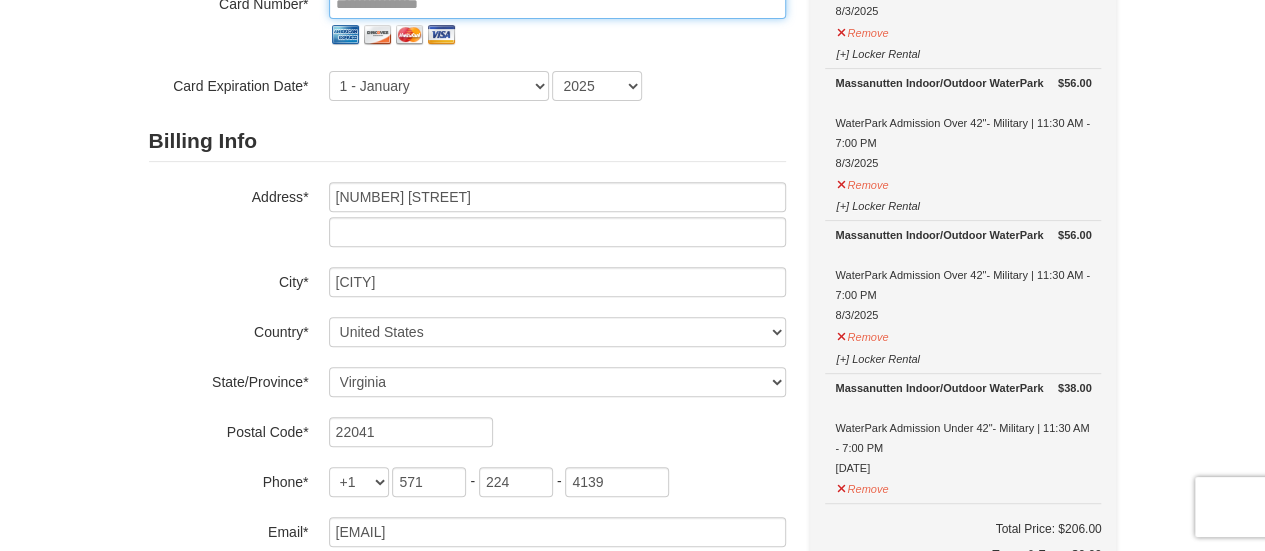 scroll, scrollTop: 0, scrollLeft: 0, axis: both 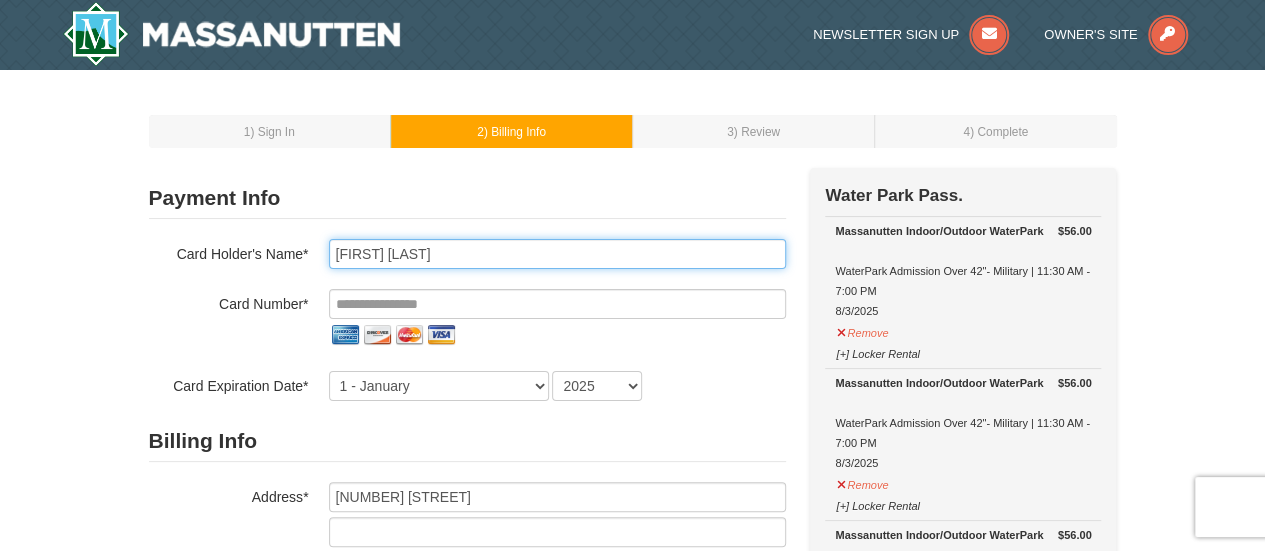 click on "Debra Yap" at bounding box center (557, 254) 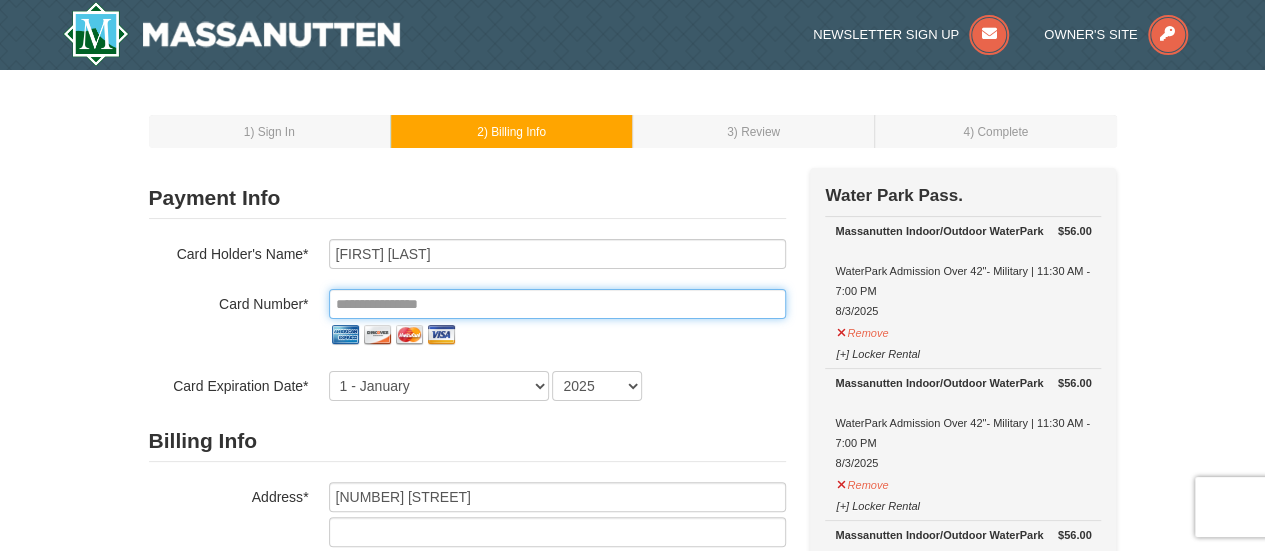 click at bounding box center (557, 304) 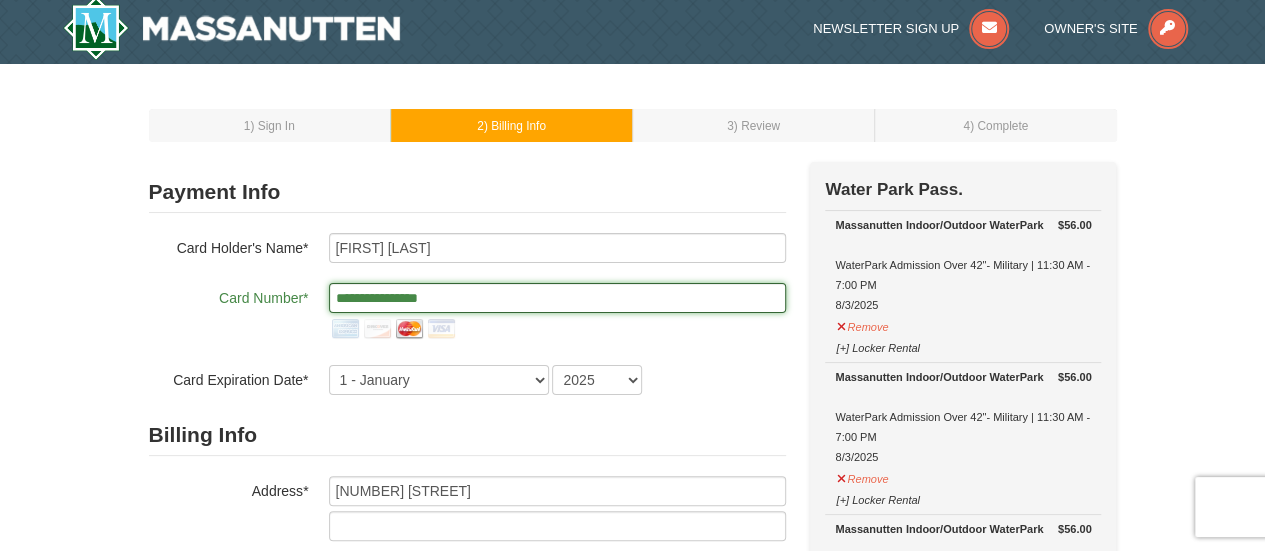 scroll, scrollTop: 100, scrollLeft: 0, axis: vertical 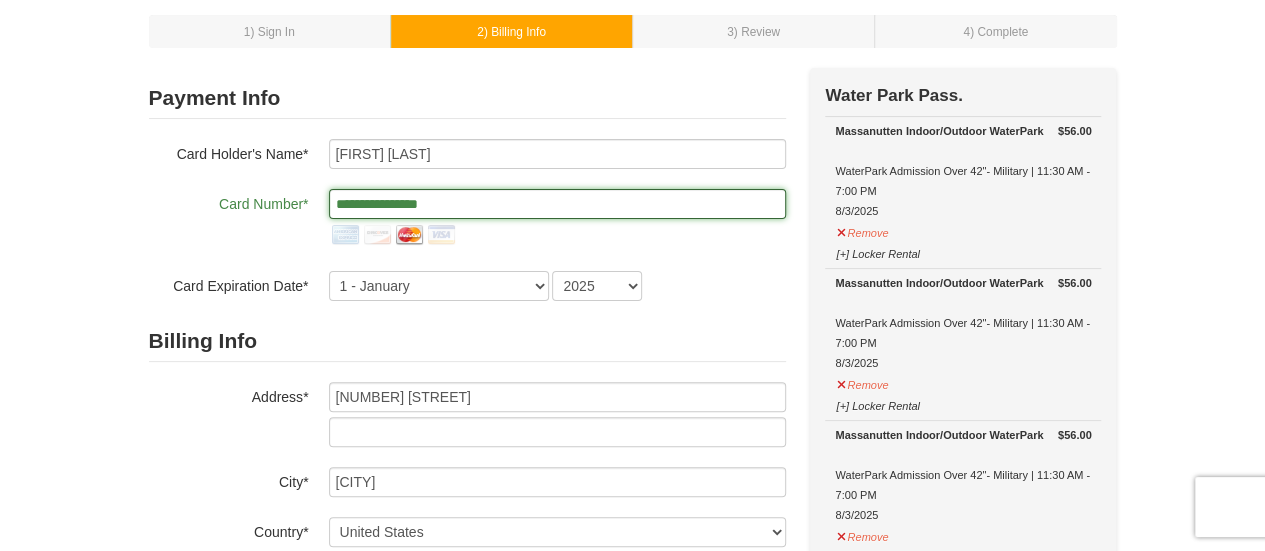 type on "**********" 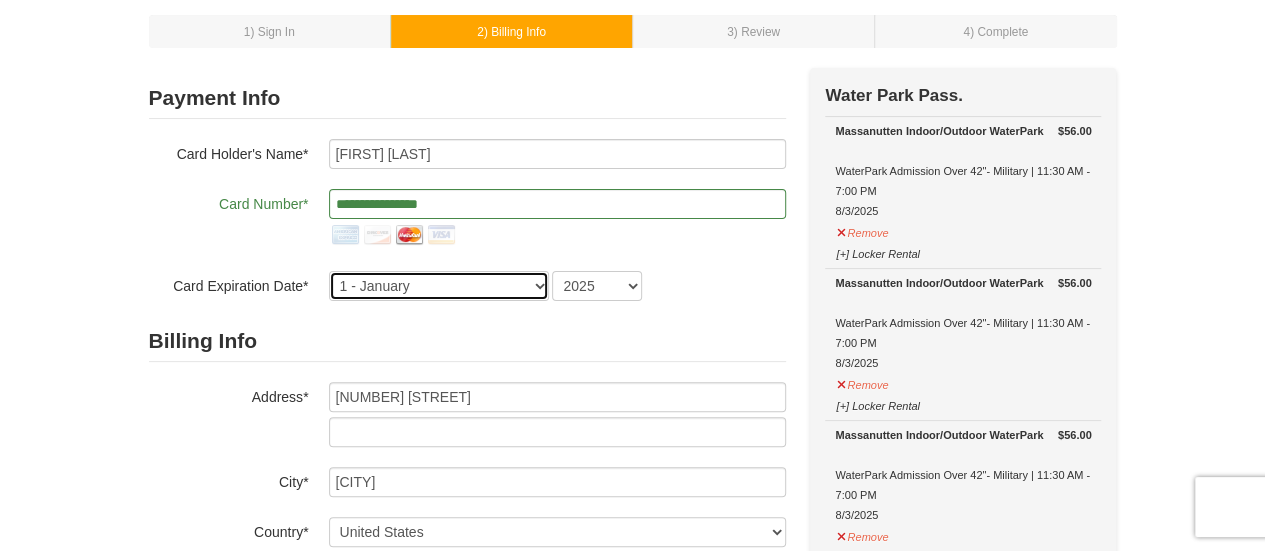 click on "1 - January 2 - February 3 - March 4 - April 5 - May 6 - June 7 - July 8 - August 9 - September 10 - October 11 - November 12 - December" at bounding box center [439, 286] 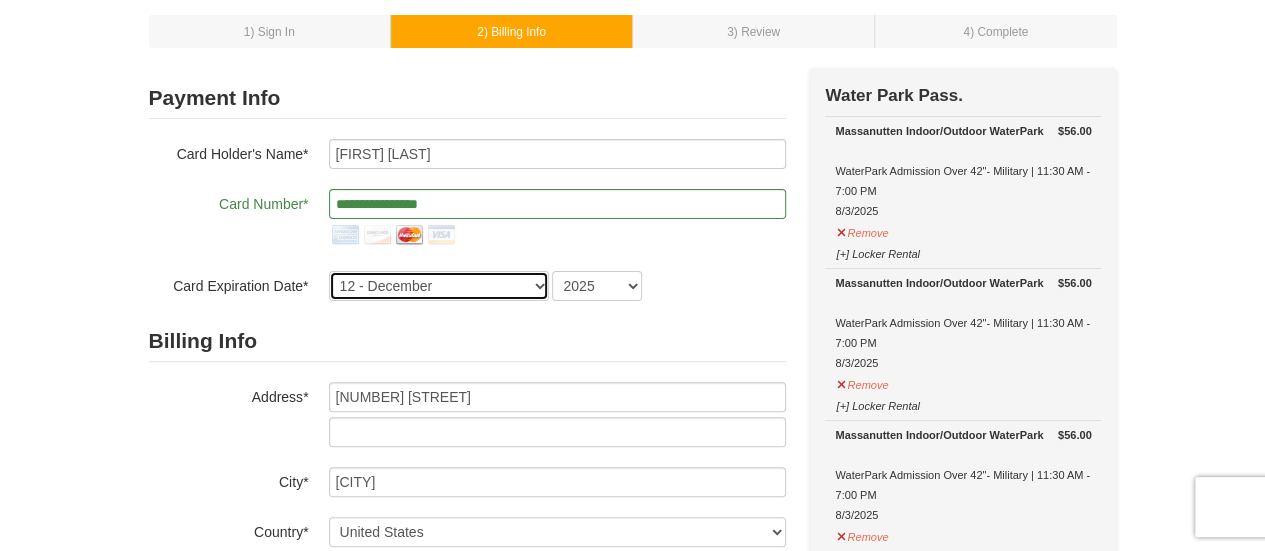 click on "1 - January 2 - February 3 - March 4 - April 5 - May 6 - June 7 - July 8 - August 9 - September 10 - October 11 - November 12 - December" at bounding box center (439, 286) 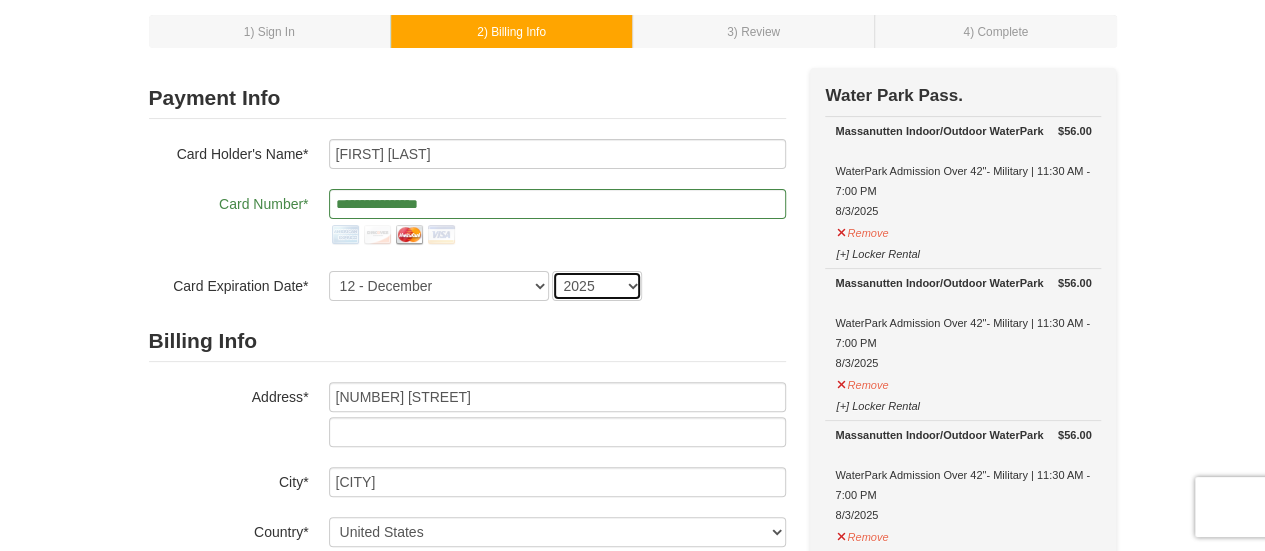 click on "2025 2026 2027 2028 2029 2030 2031 2032 2033 2034" at bounding box center [597, 286] 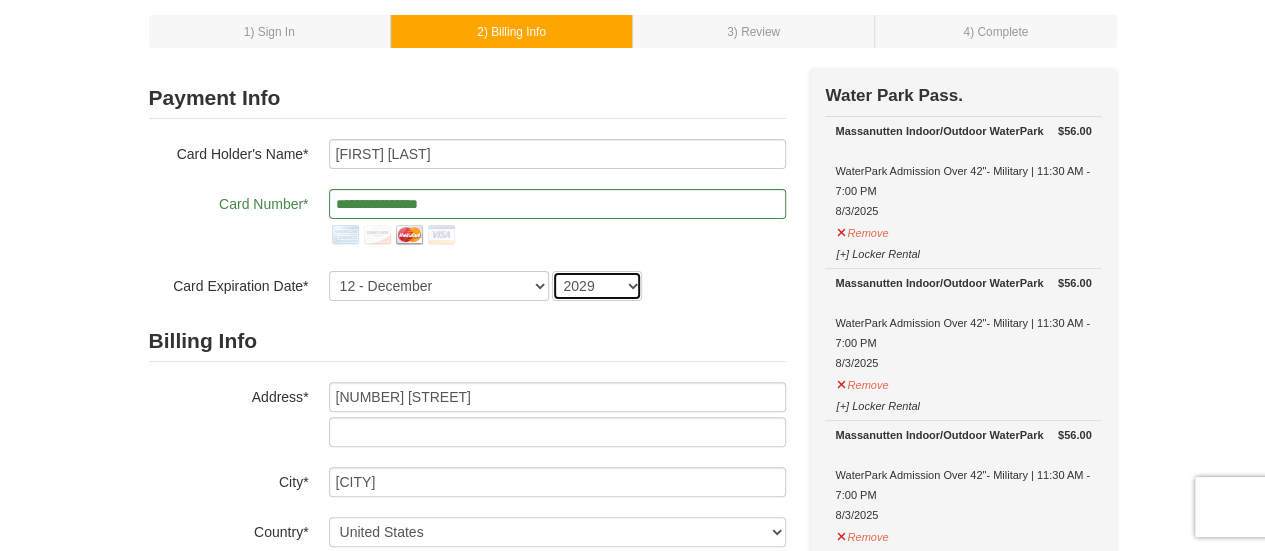 click on "2025 2026 2027 2028 2029 2030 2031 2032 2033 2034" at bounding box center [597, 286] 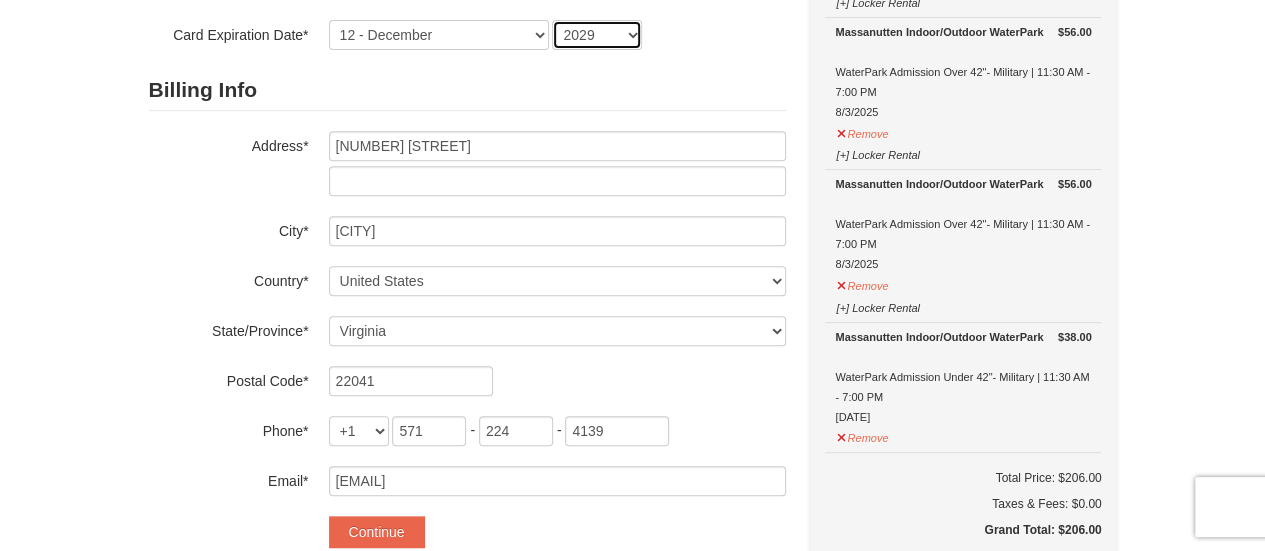 scroll, scrollTop: 400, scrollLeft: 0, axis: vertical 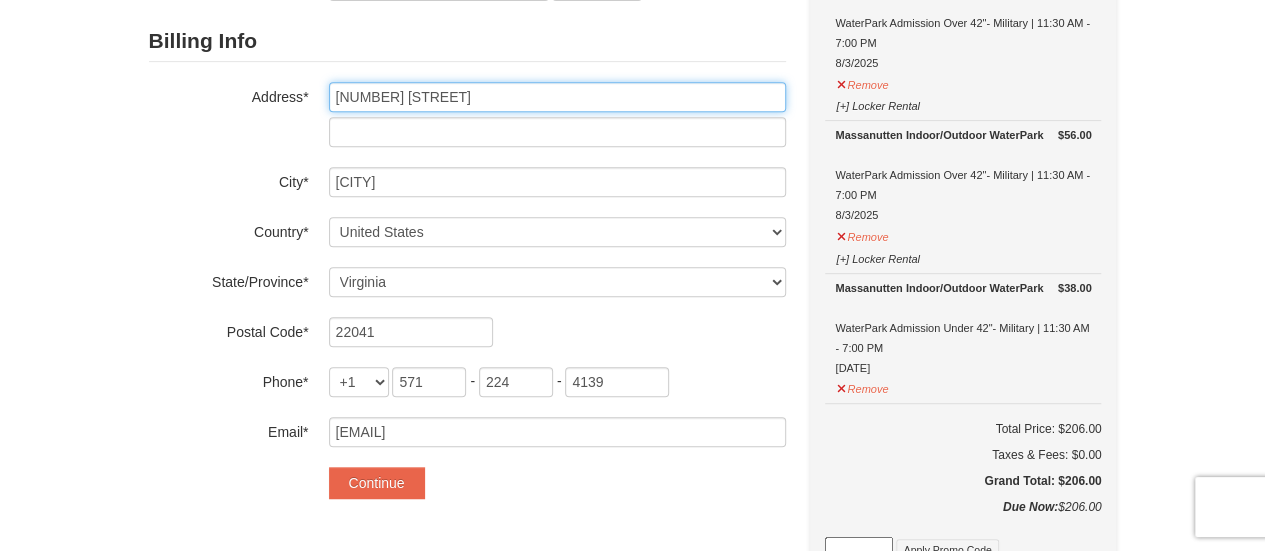 drag, startPoint x: 512, startPoint y: 95, endPoint x: 304, endPoint y: 85, distance: 208.24025 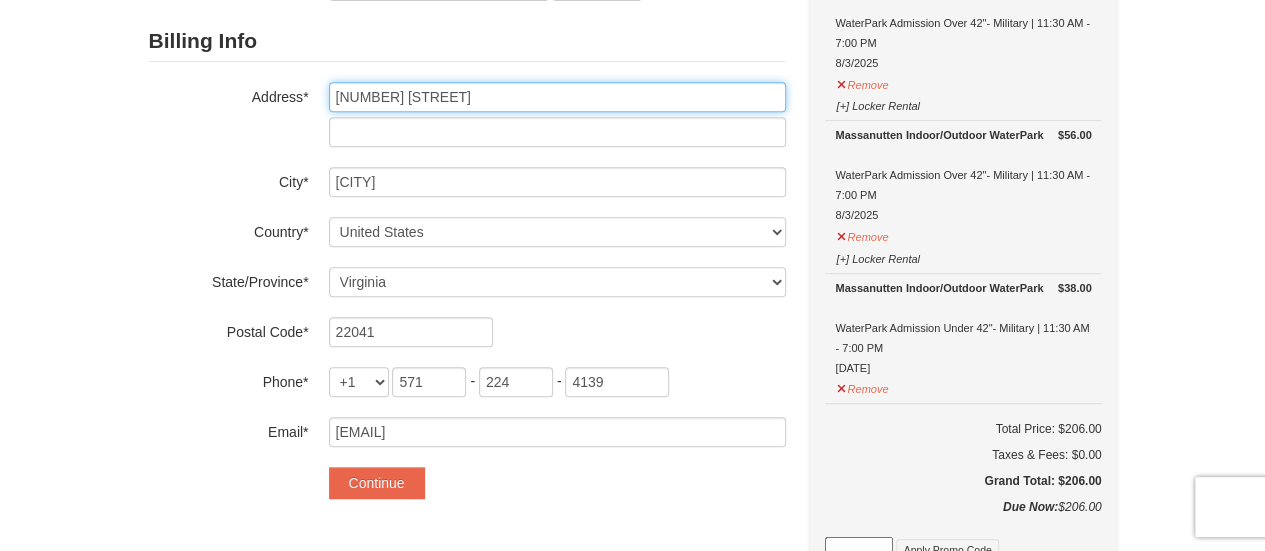 click on "Address*
3810 Lakeview Ter" at bounding box center (467, 114) 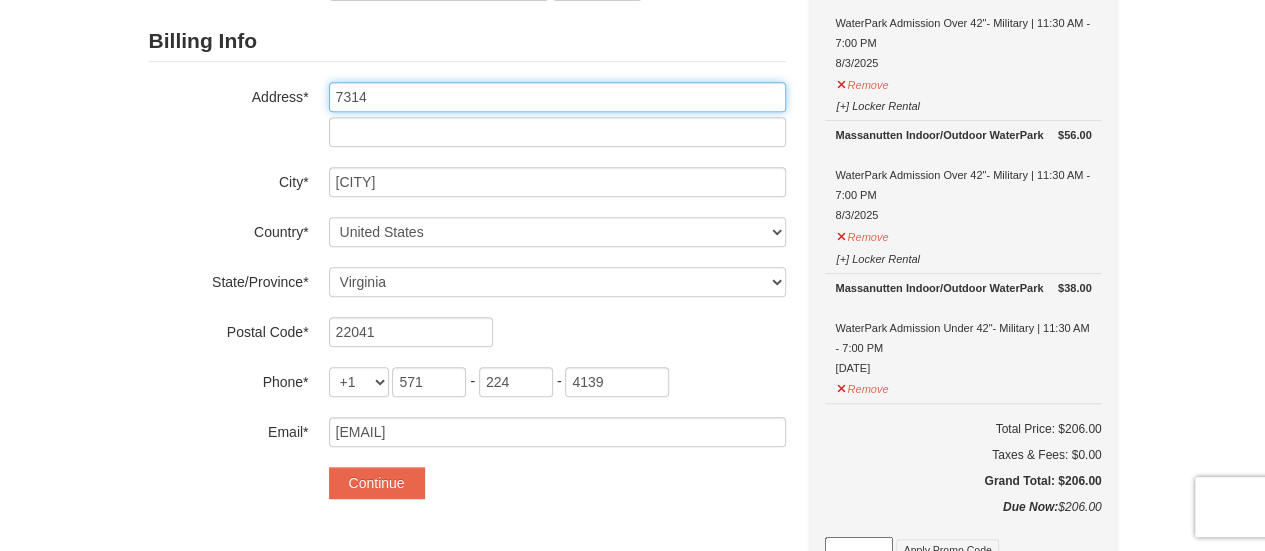 type on "7314 Chatham St" 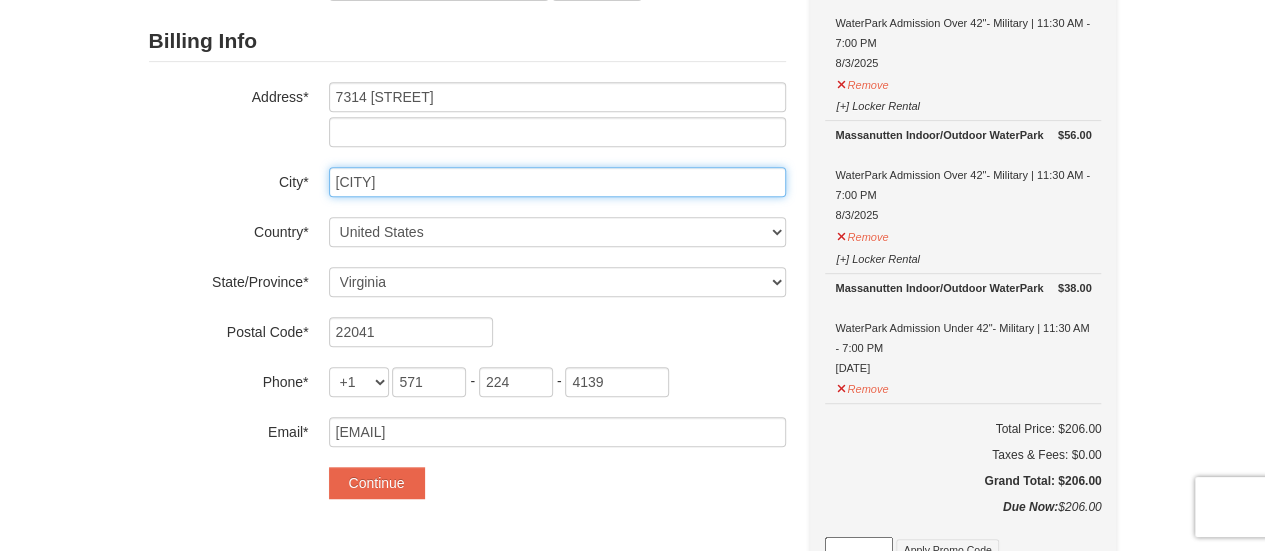type on "Springfield" 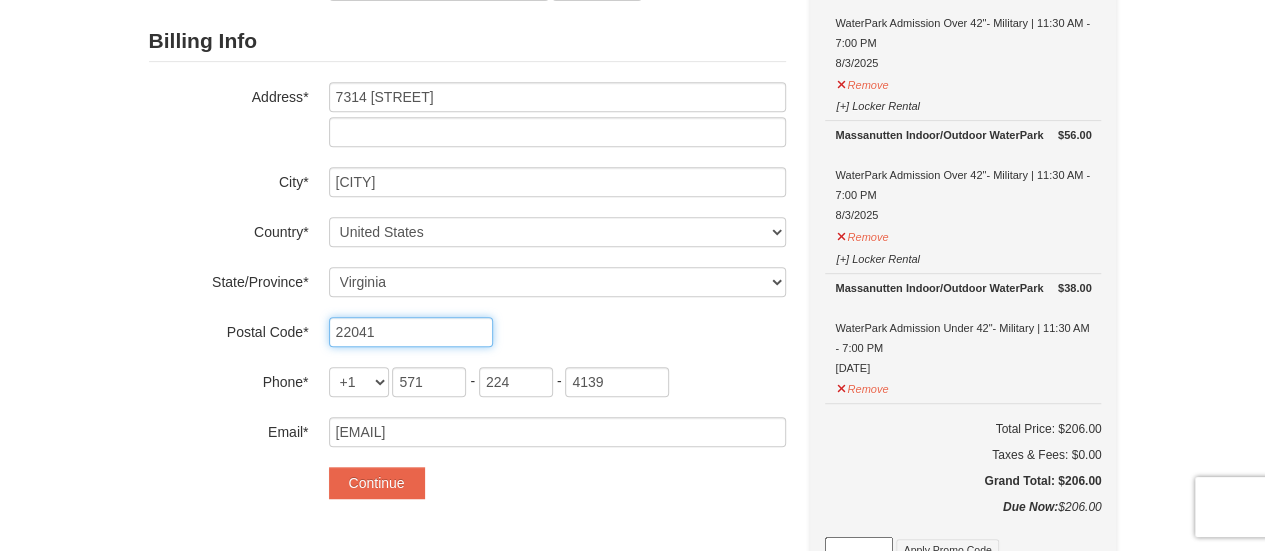 type on "22151" 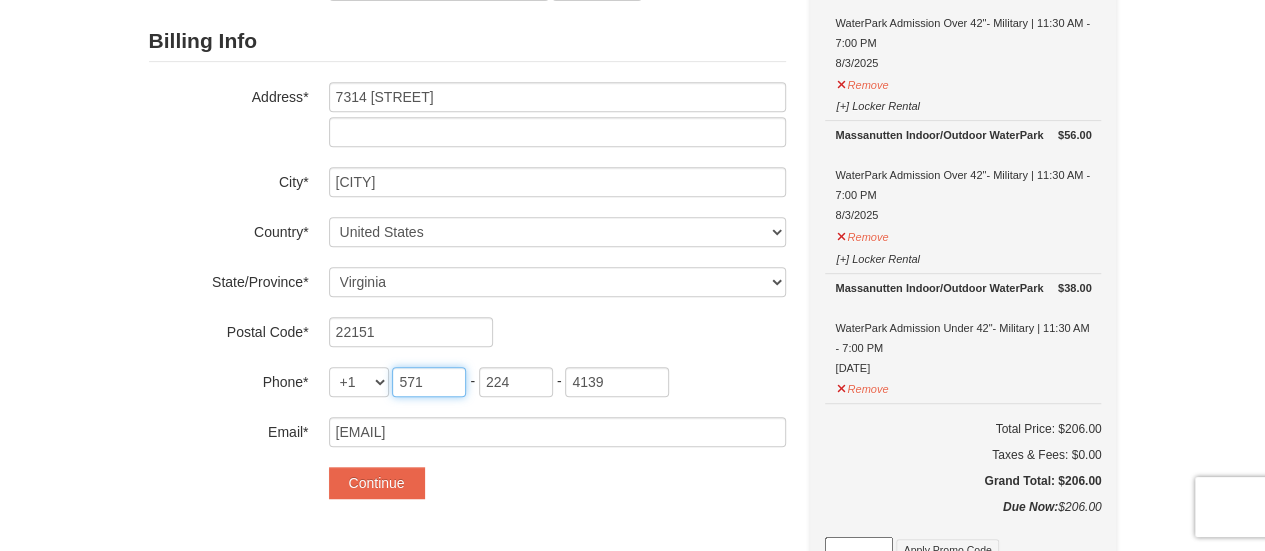 type on "703" 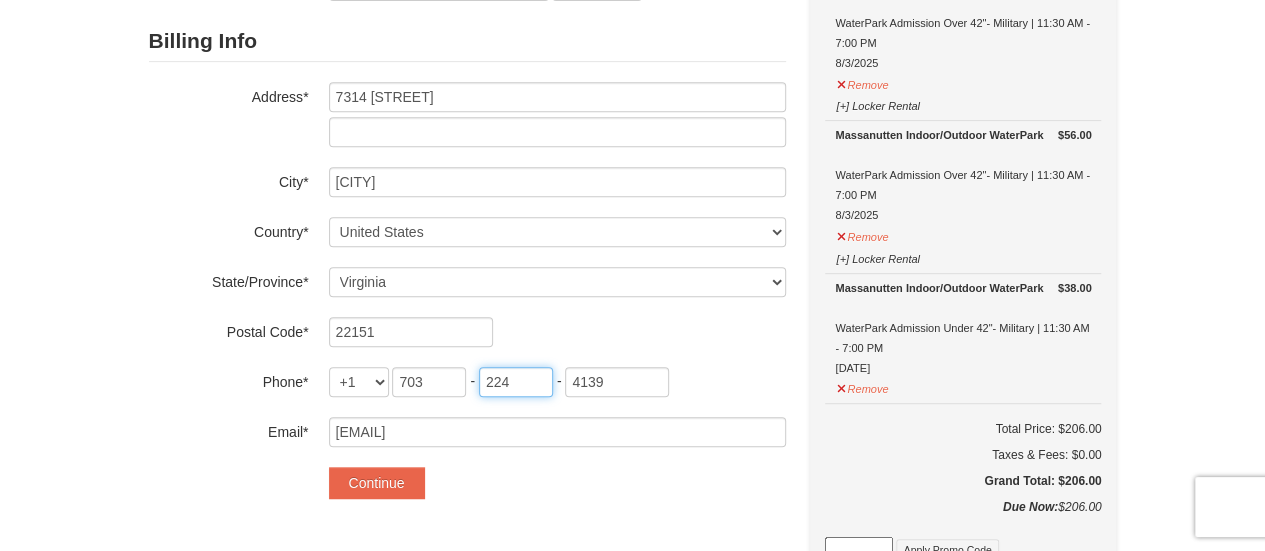 type on "943" 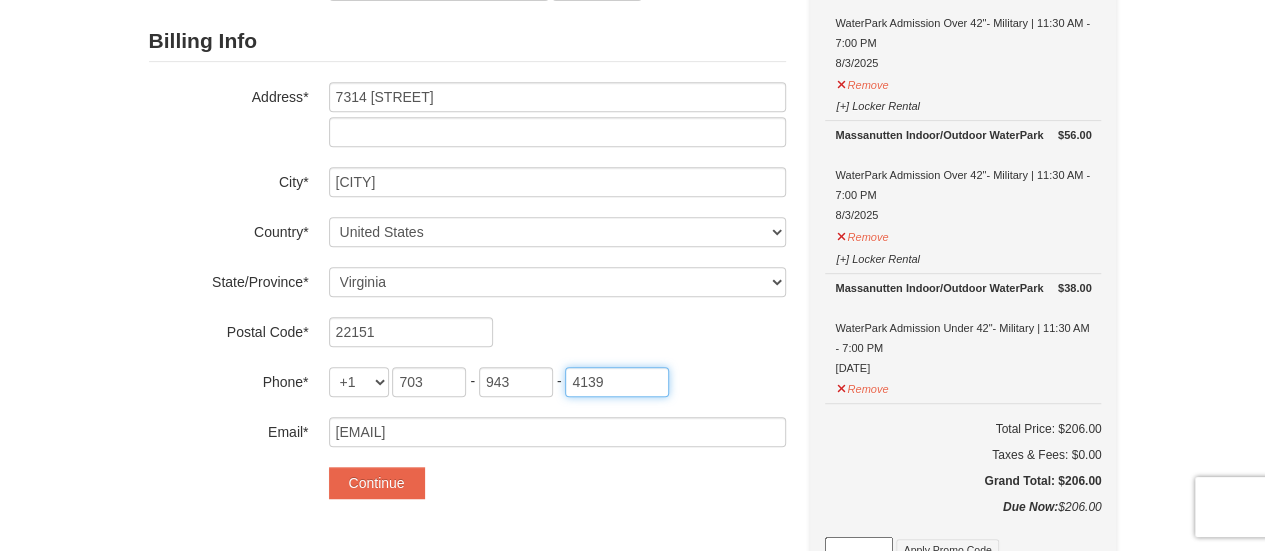 type on "0890" 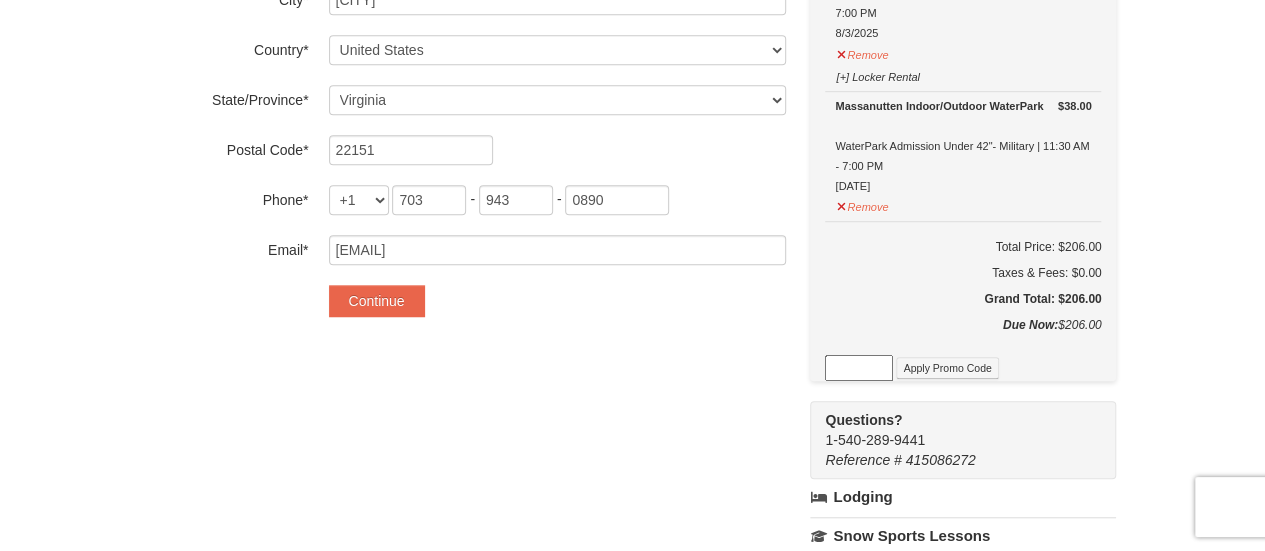 scroll, scrollTop: 600, scrollLeft: 0, axis: vertical 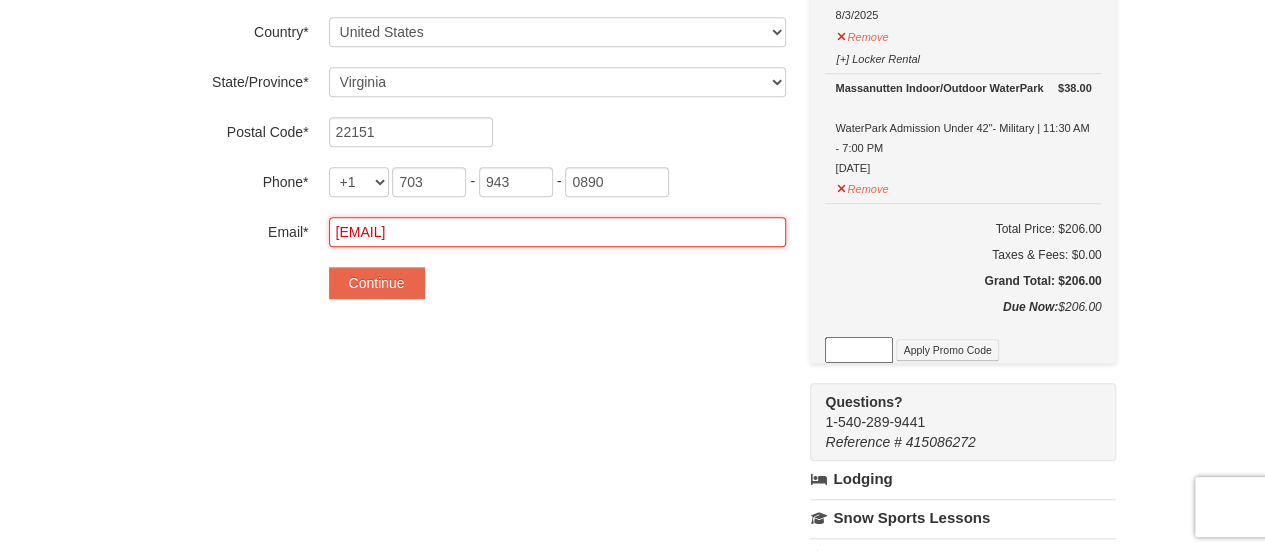 drag, startPoint x: 518, startPoint y: 228, endPoint x: 319, endPoint y: 195, distance: 201.71762 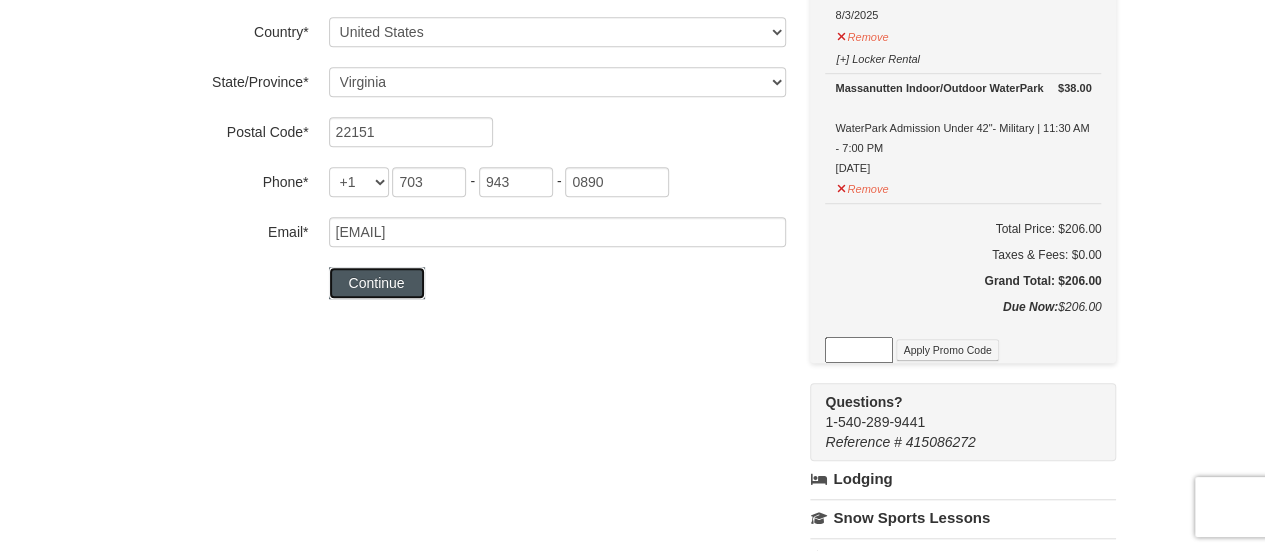 click on "Continue" at bounding box center [377, 283] 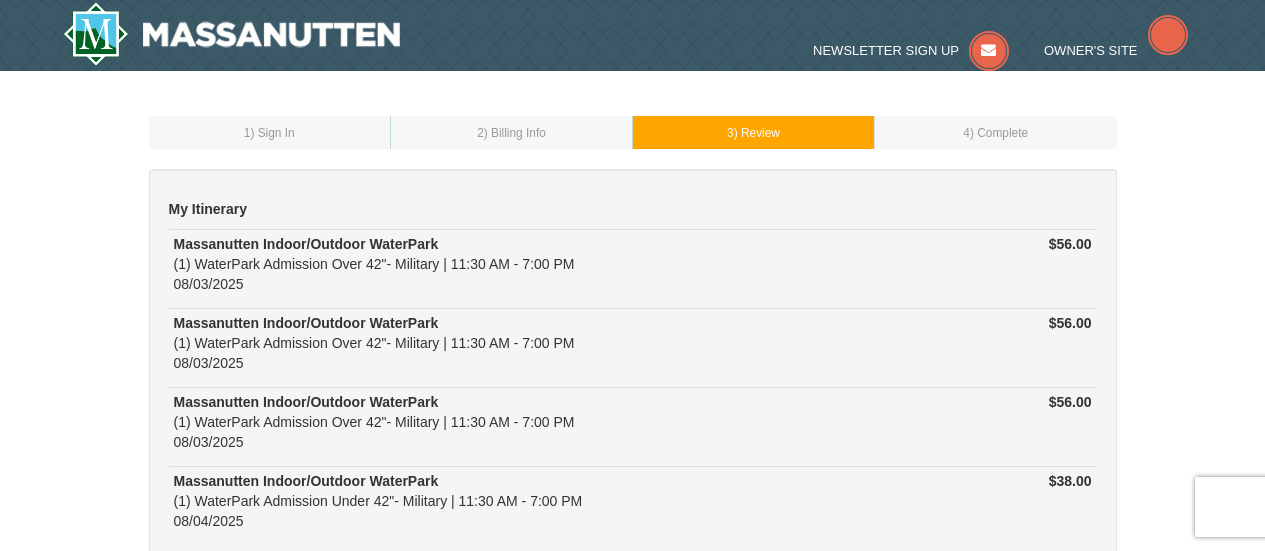 scroll, scrollTop: 0, scrollLeft: 0, axis: both 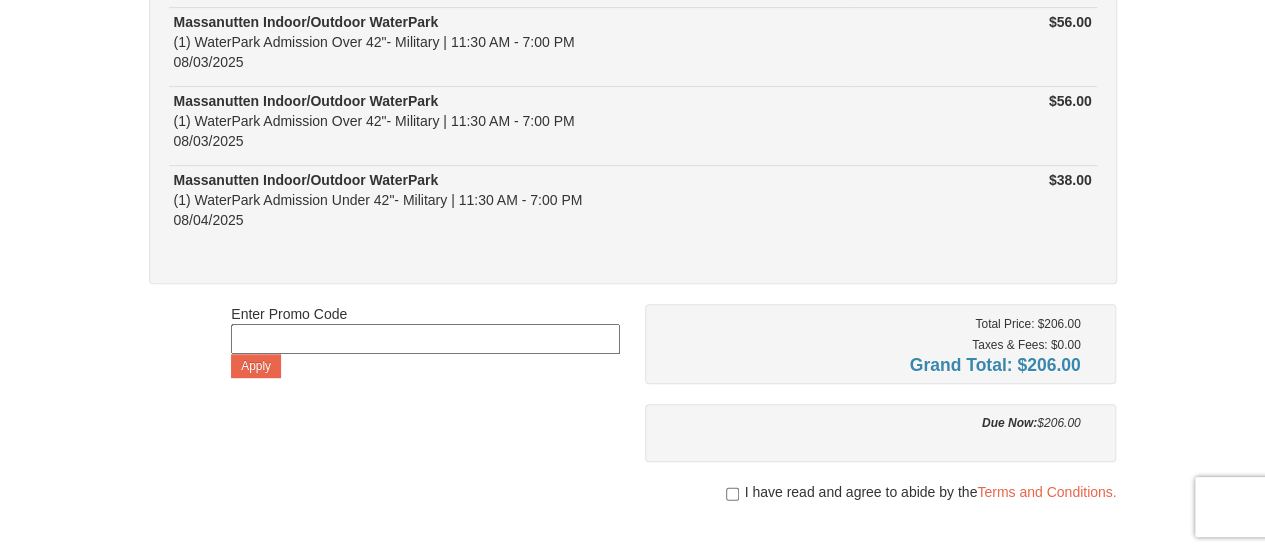 click at bounding box center (425, 339) 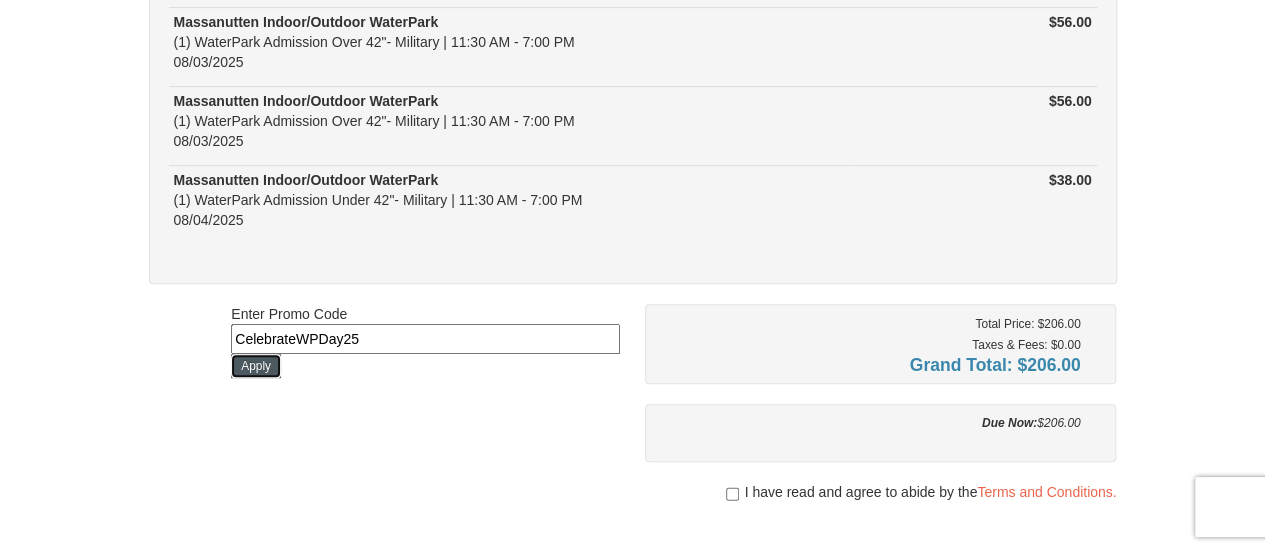 click on "Apply" at bounding box center (256, 366) 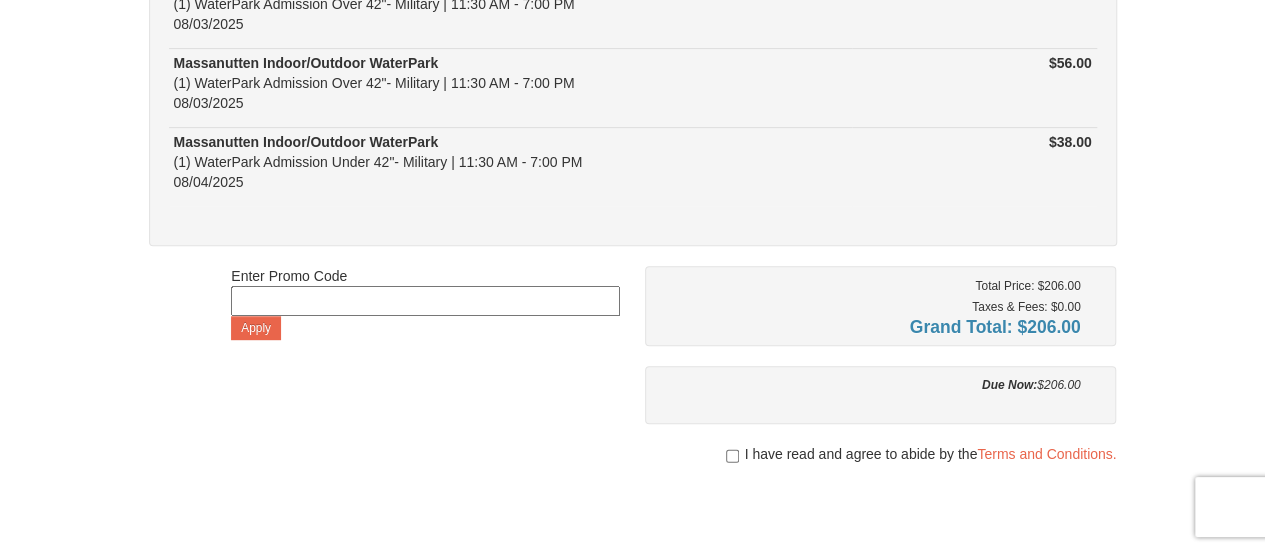scroll, scrollTop: 338, scrollLeft: 0, axis: vertical 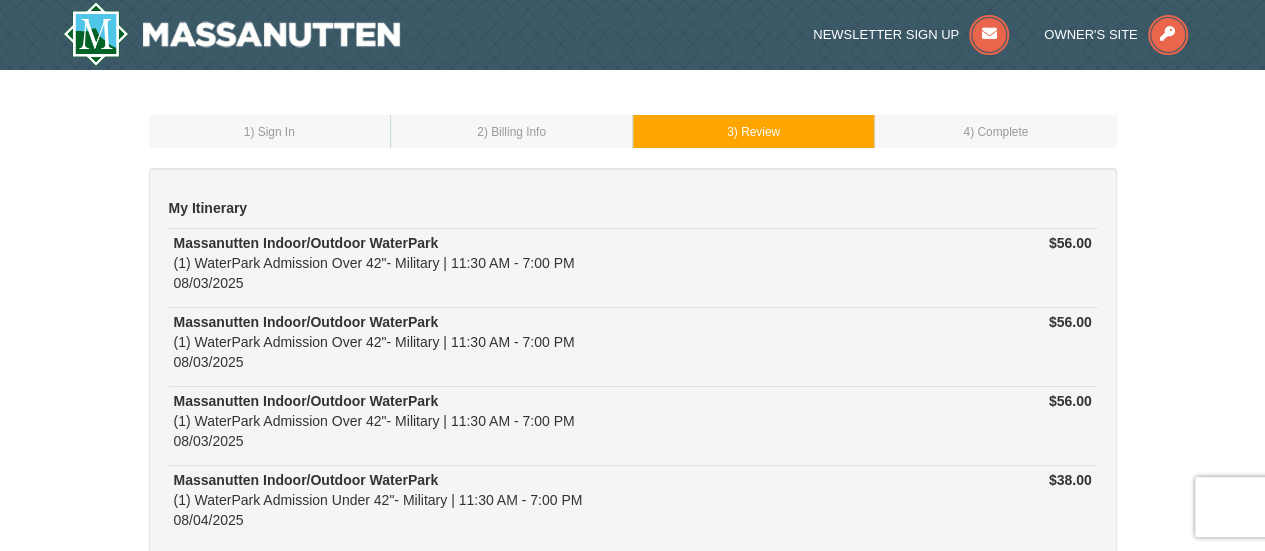 click on "2
) Billing Info" at bounding box center (512, 131) 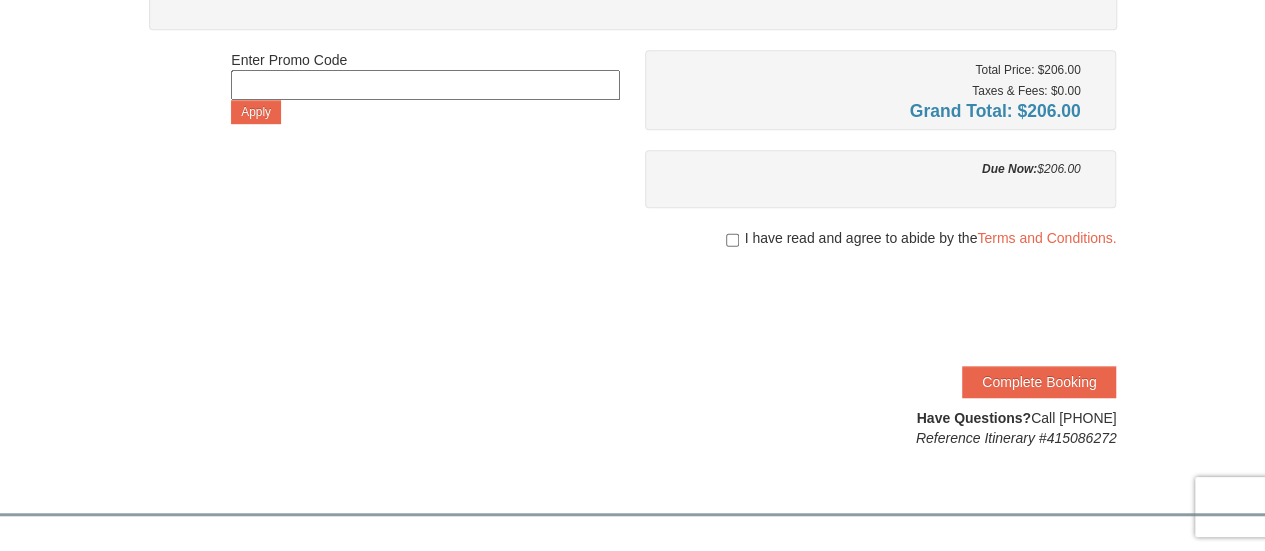 scroll, scrollTop: 600, scrollLeft: 0, axis: vertical 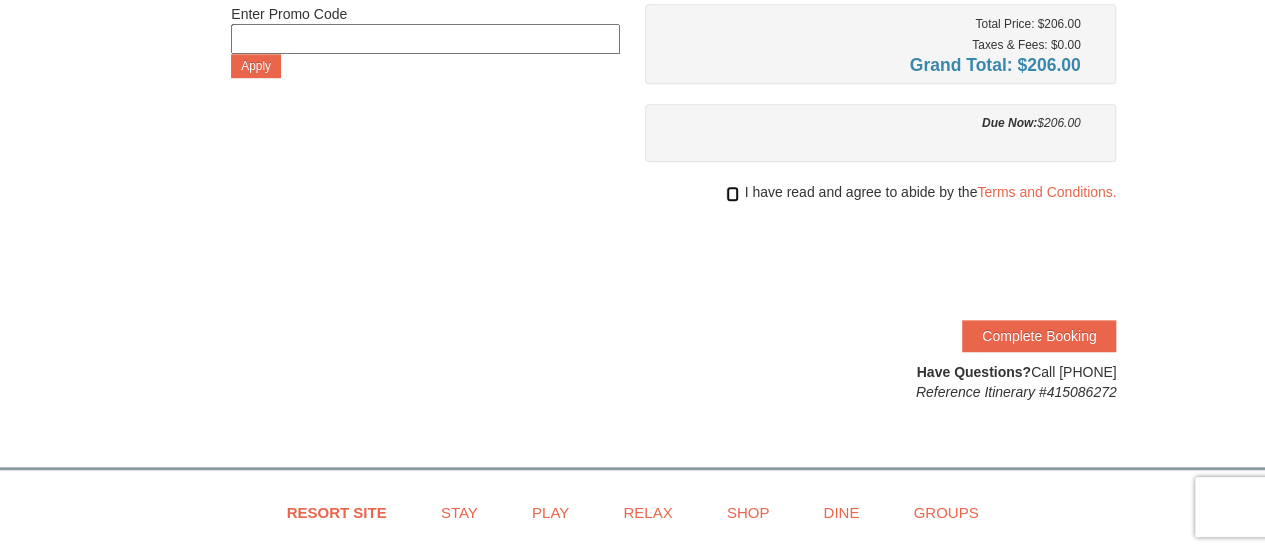 click at bounding box center (732, 194) 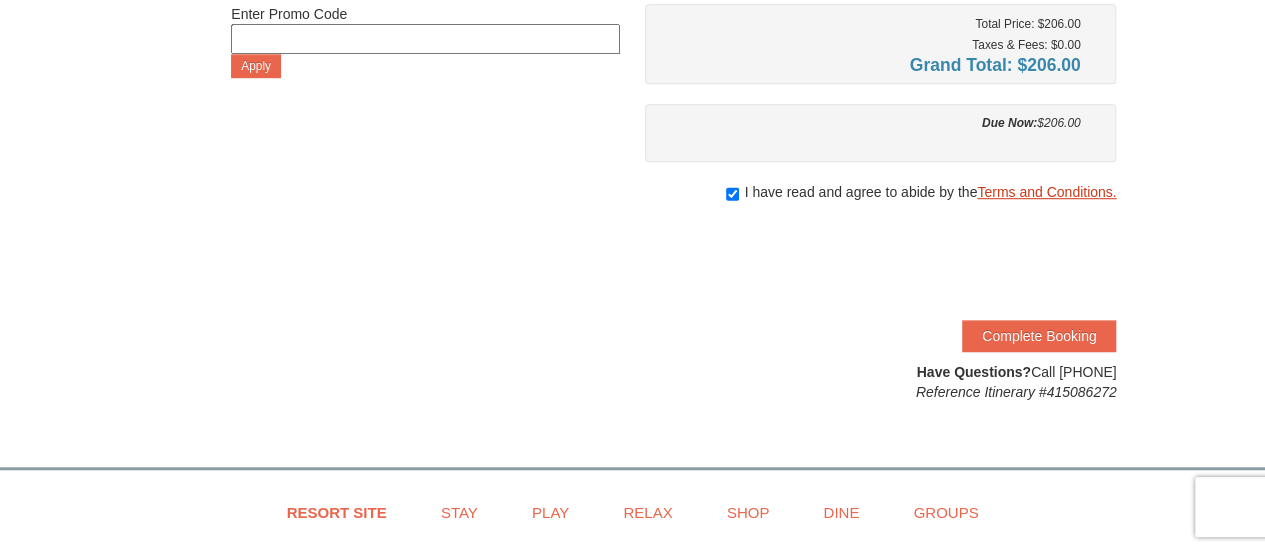 click on "Terms and Conditions." at bounding box center [1046, 192] 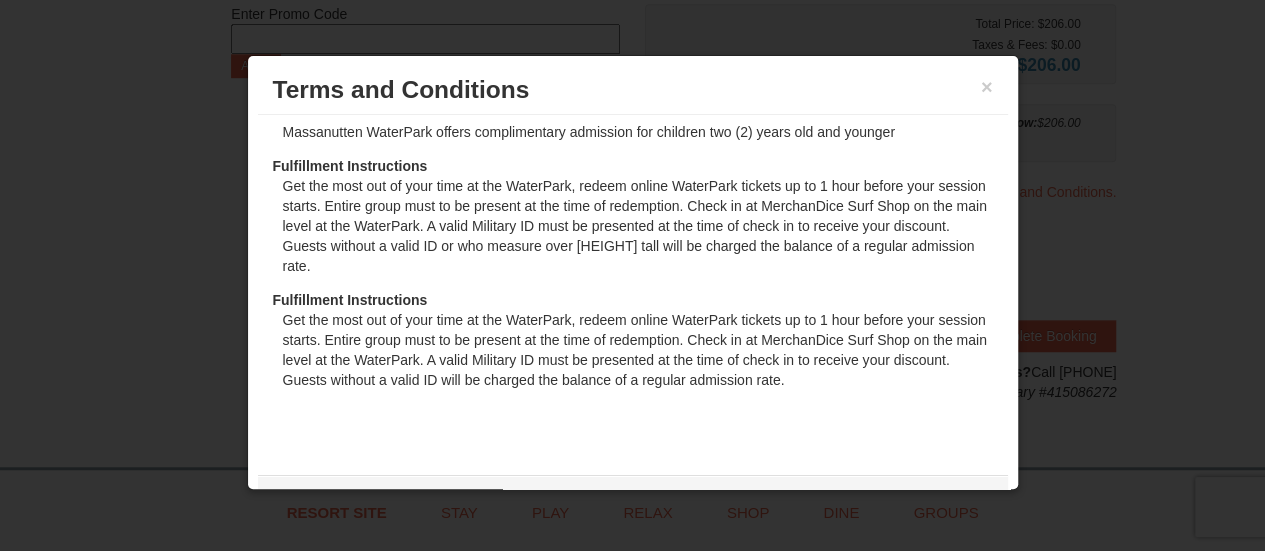 scroll, scrollTop: 524, scrollLeft: 0, axis: vertical 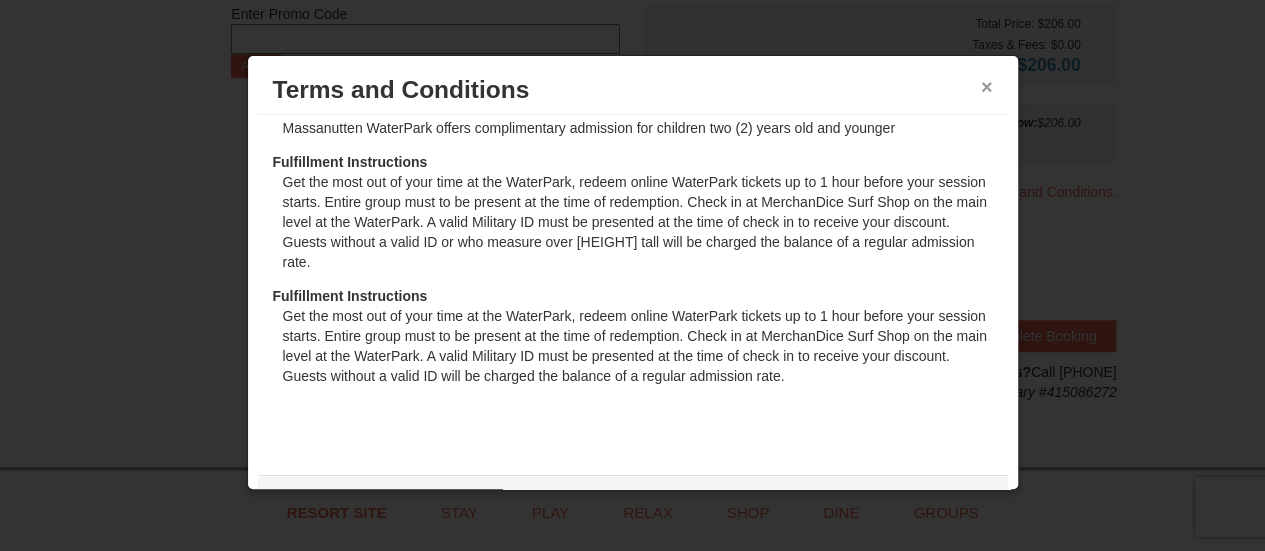 click on "×" at bounding box center [987, 87] 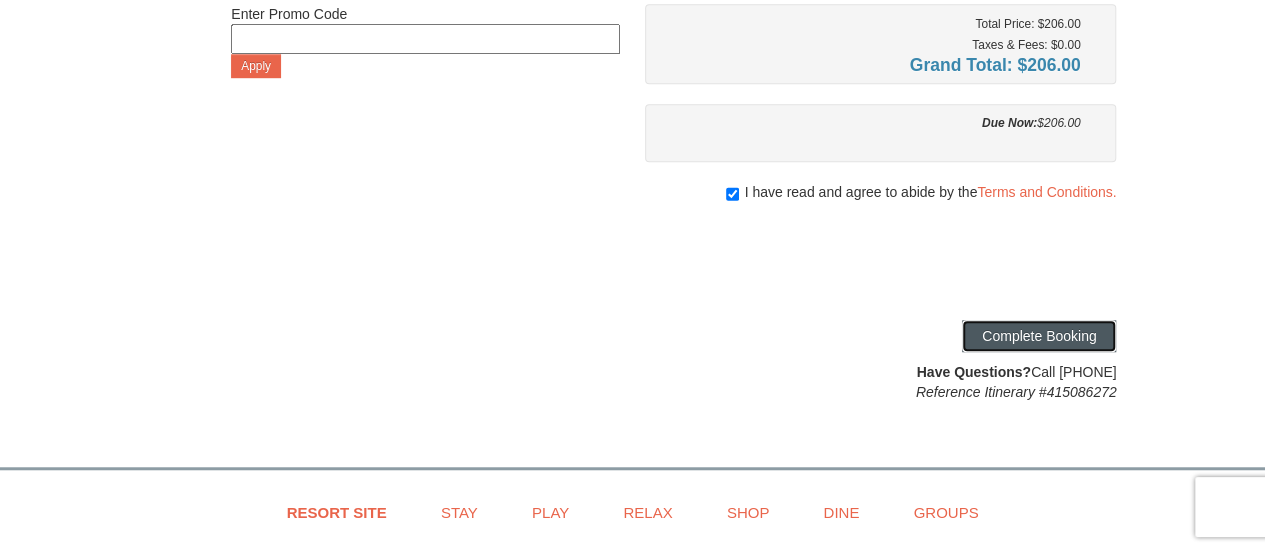 click on "Complete Booking" at bounding box center (1039, 336) 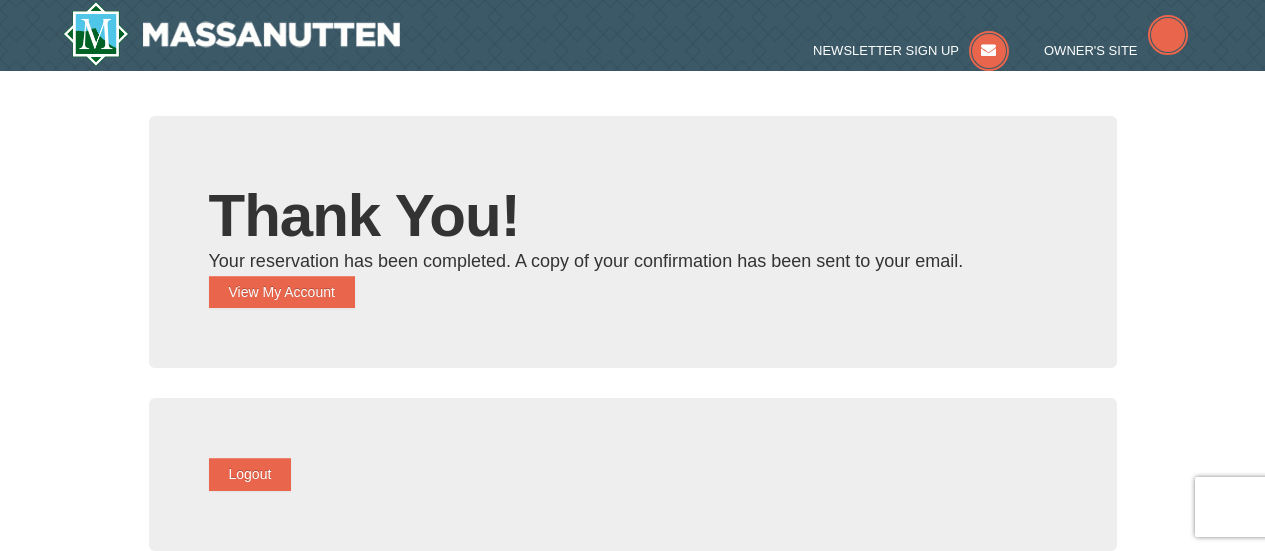 scroll, scrollTop: 0, scrollLeft: 0, axis: both 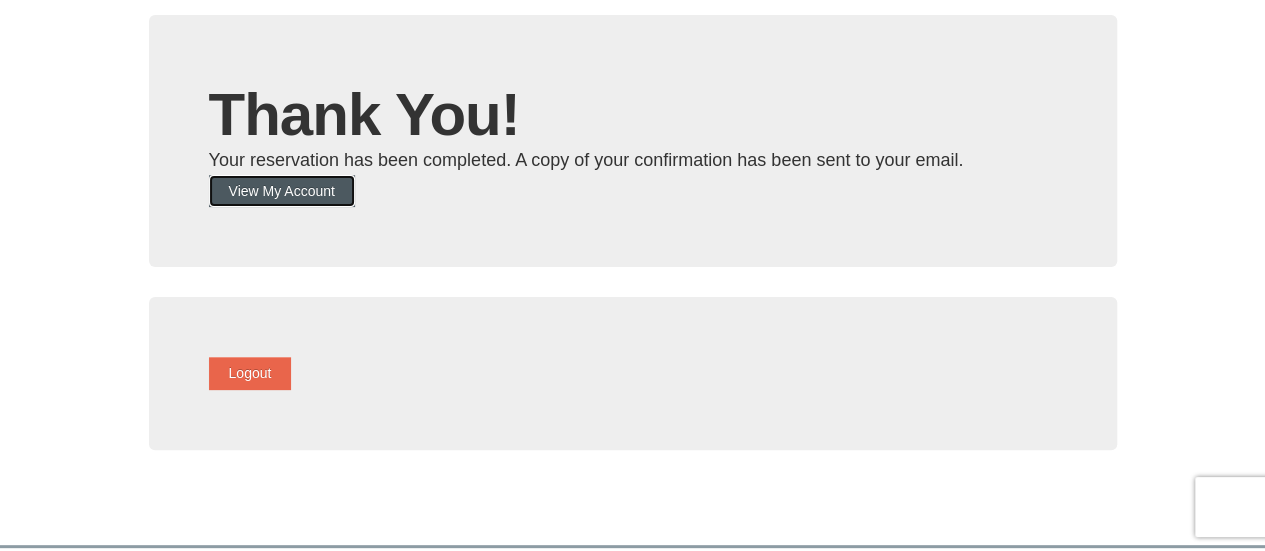 click on "View My Account" at bounding box center [282, 191] 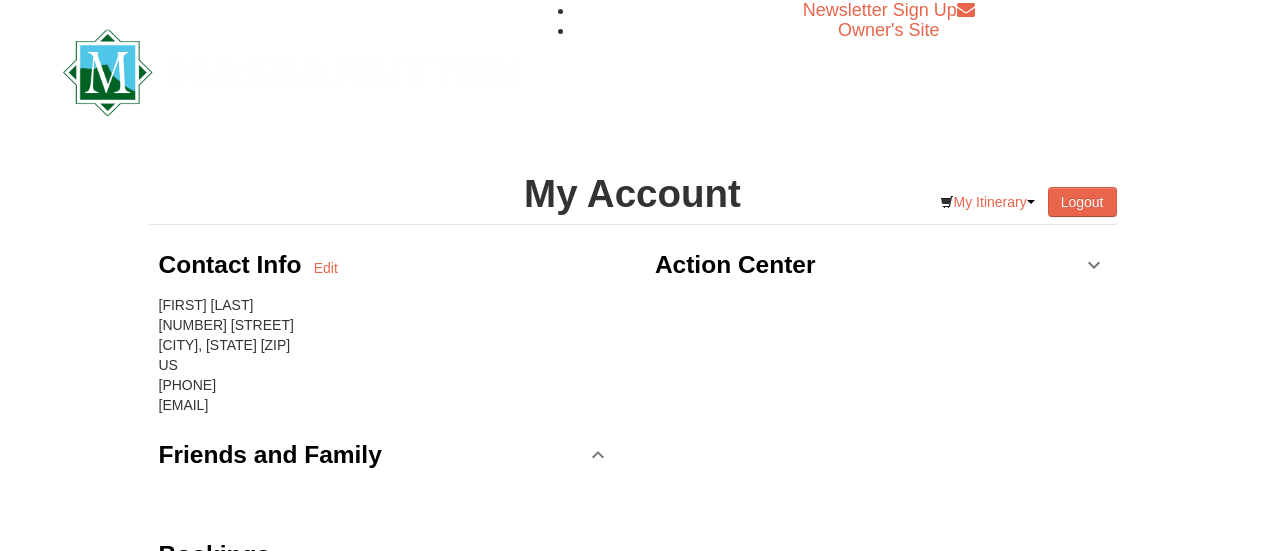 scroll, scrollTop: 0, scrollLeft: 0, axis: both 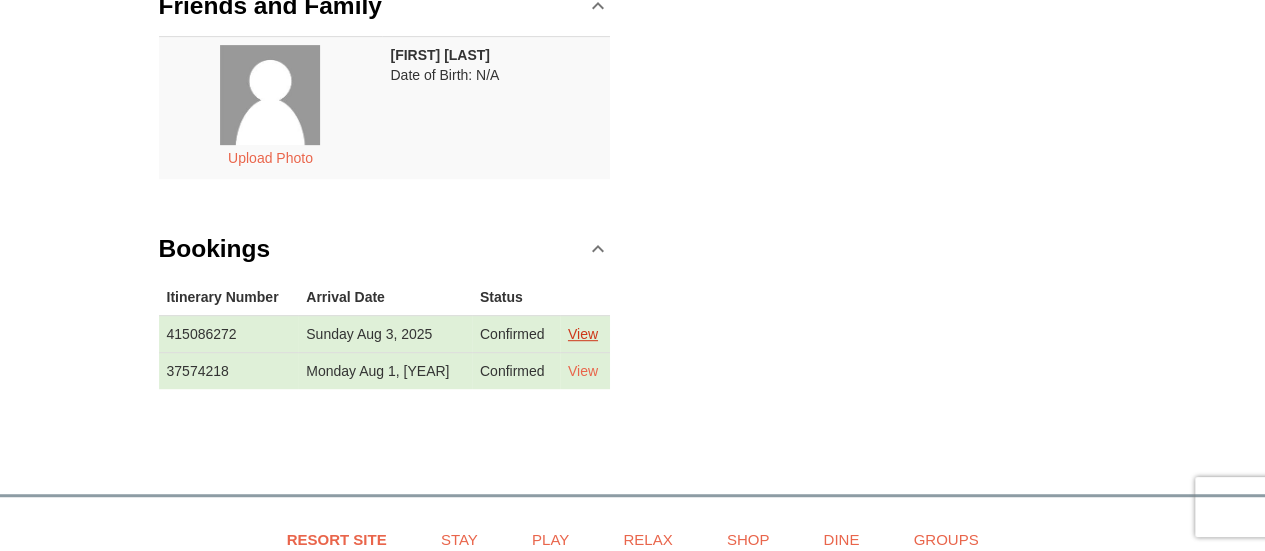 click on "View" at bounding box center (583, 334) 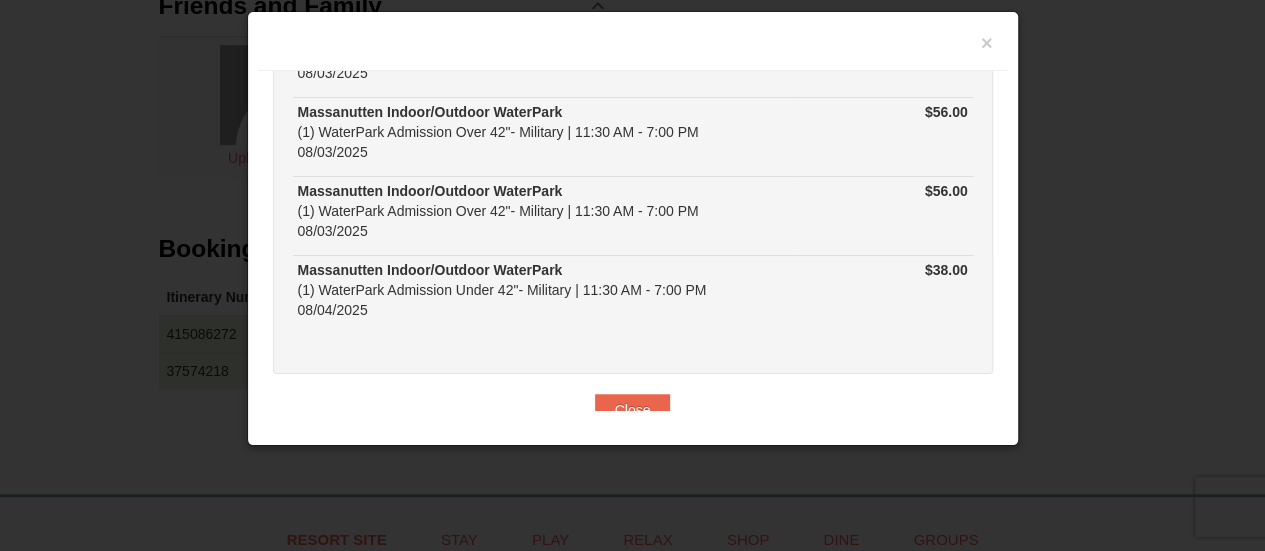 scroll, scrollTop: 156, scrollLeft: 0, axis: vertical 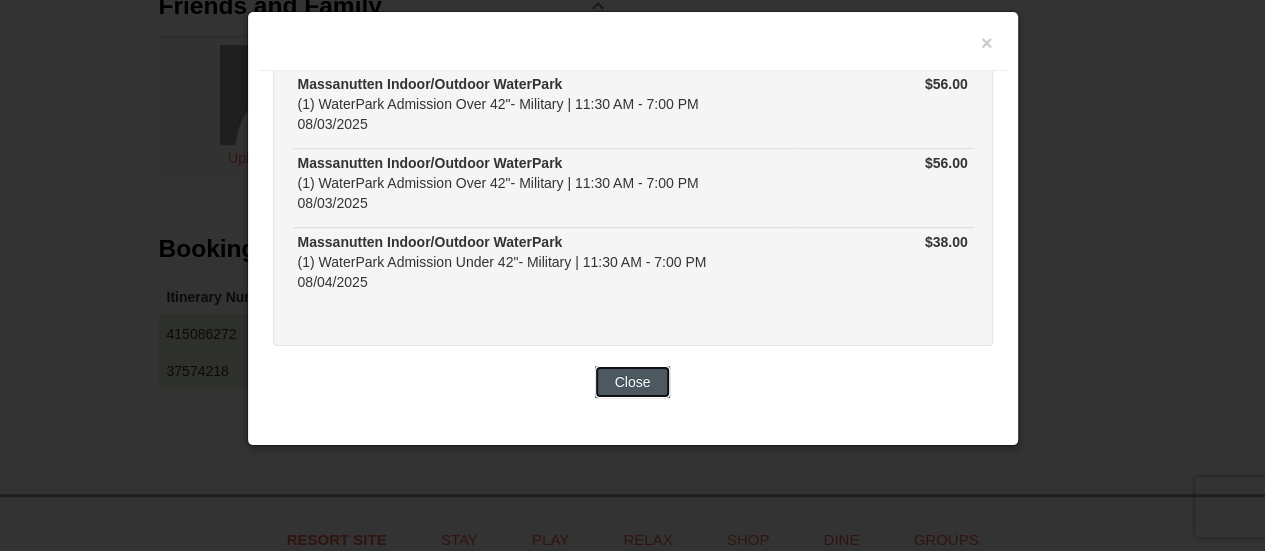 click on "Close" at bounding box center [633, 382] 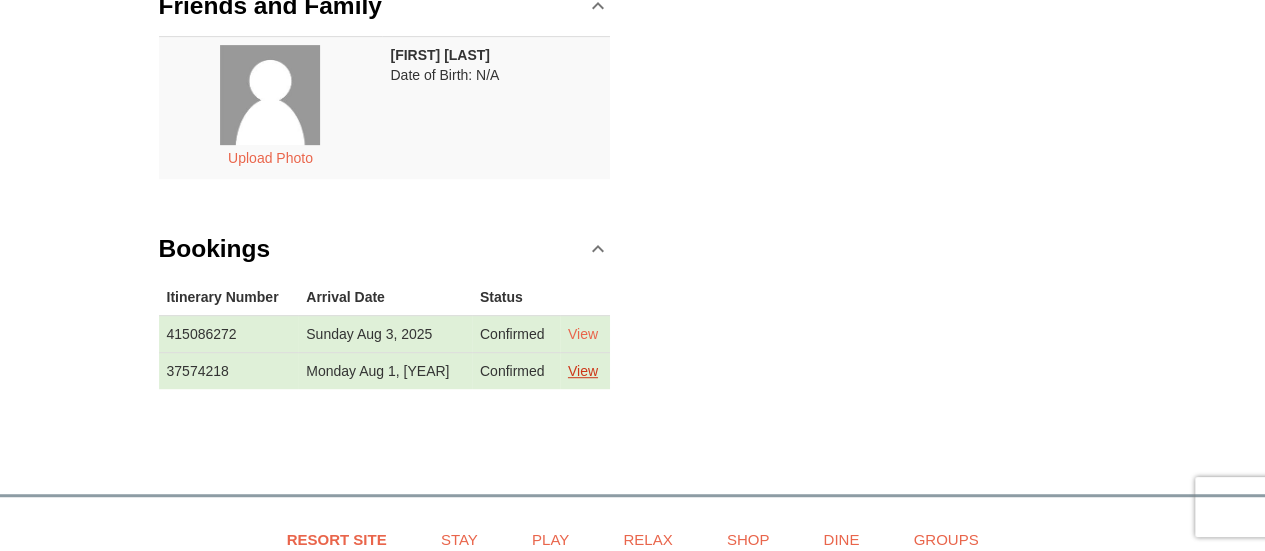 click on "View" at bounding box center [583, 371] 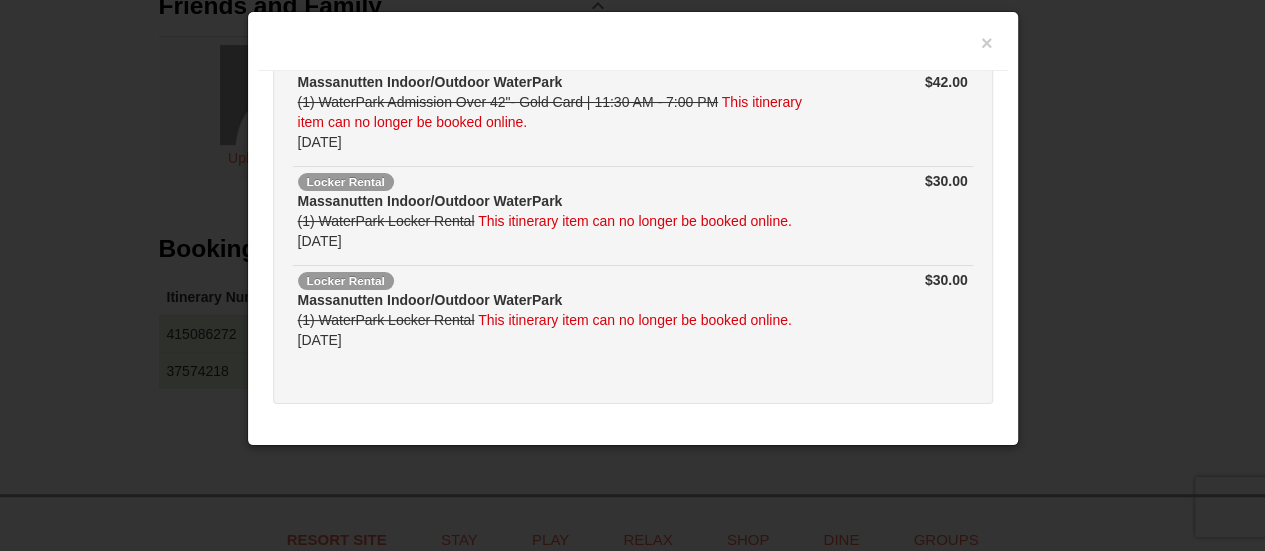 scroll, scrollTop: 303, scrollLeft: 0, axis: vertical 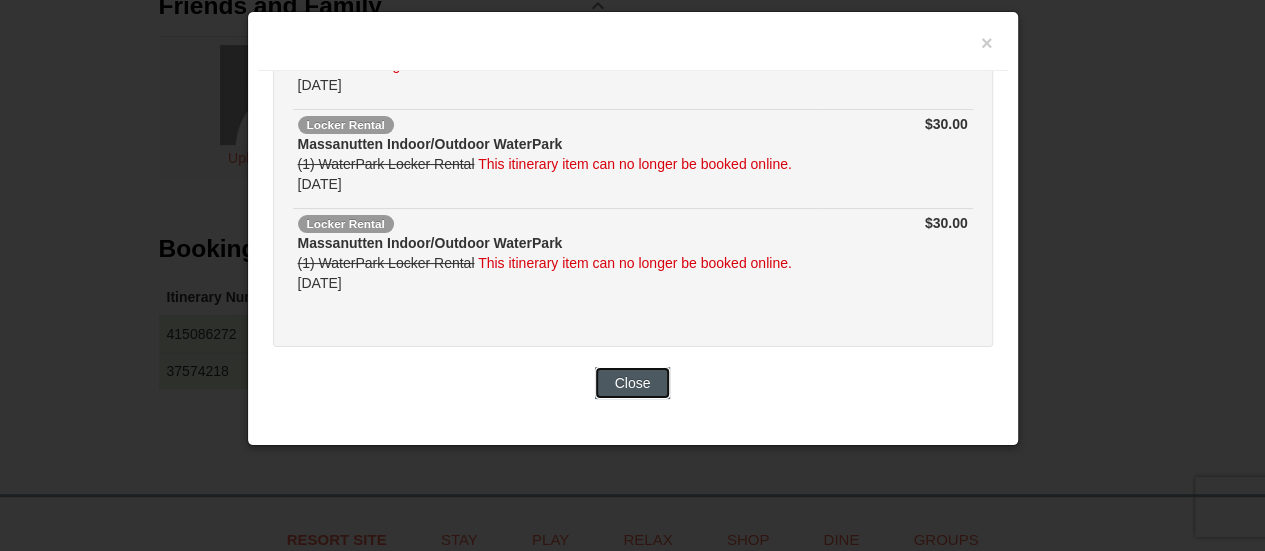 click on "Close" at bounding box center (633, 383) 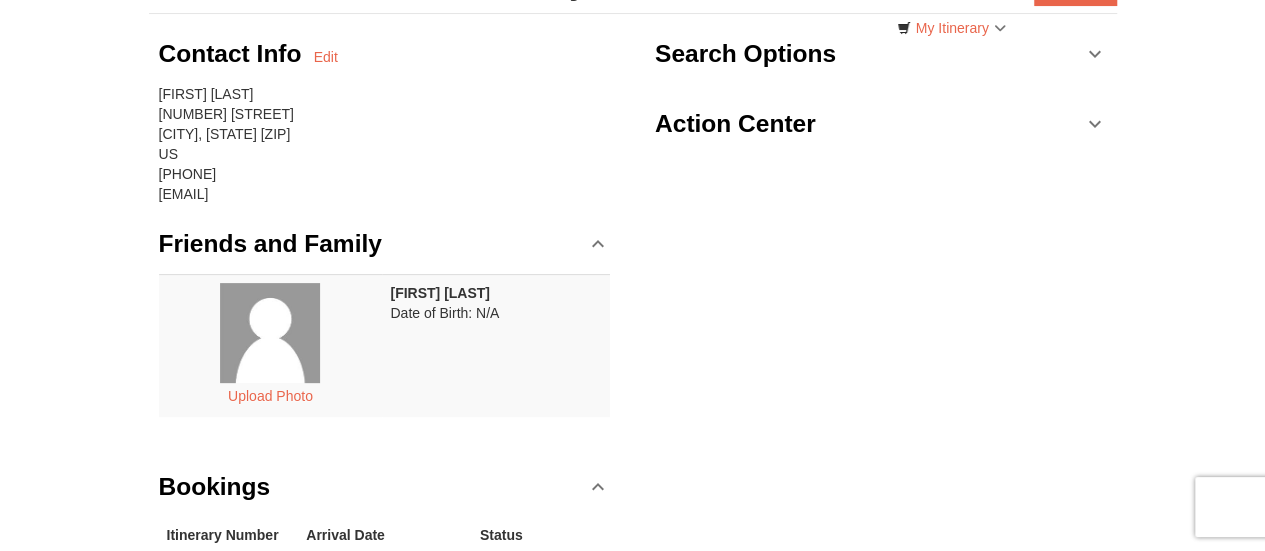 scroll, scrollTop: 0, scrollLeft: 0, axis: both 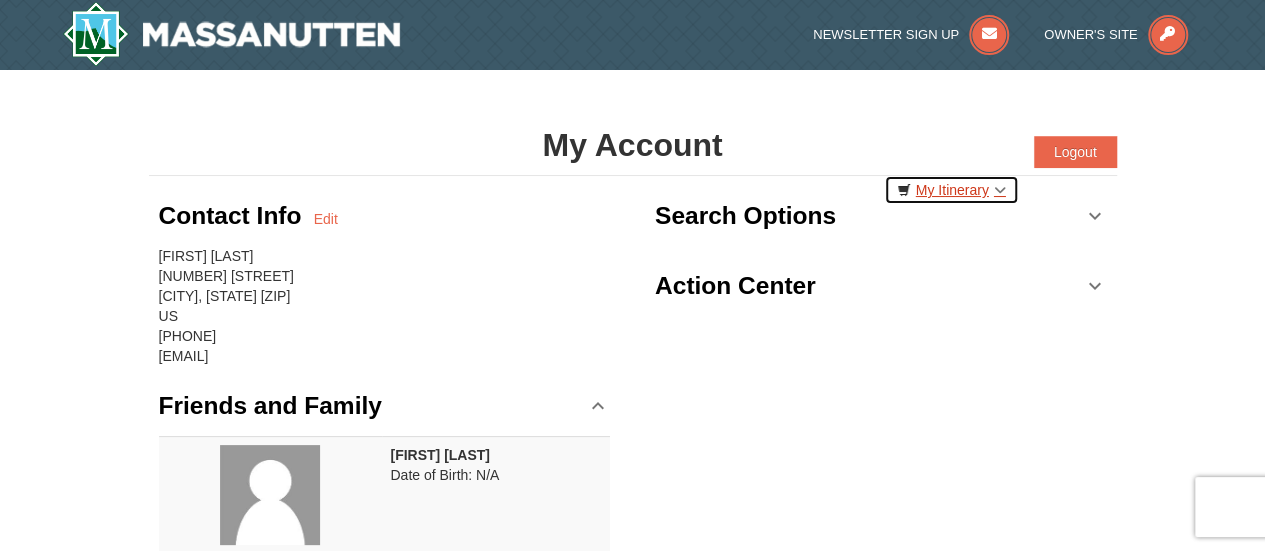 click on "My Itinerary" at bounding box center [951, 190] 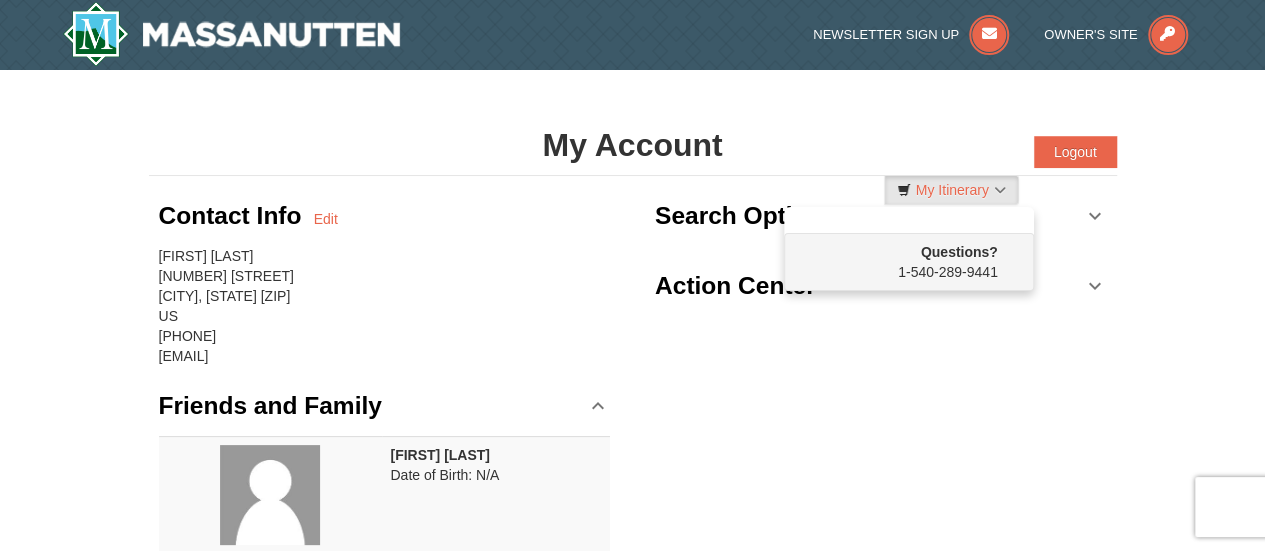 click on "Lodging
Arrival Please format dates MM/DD/YYYY Please format dates MM/DD/YYYY
08/02/2025
Departure Please format dates MM/DD/YYYY Please format dates MM/DD/YYYY
08/02/2025
Adults Please format dates MM/DD/YYYY
2
Children Please format dates MM/DD/YYYY
0
Search" at bounding box center [881, 256] 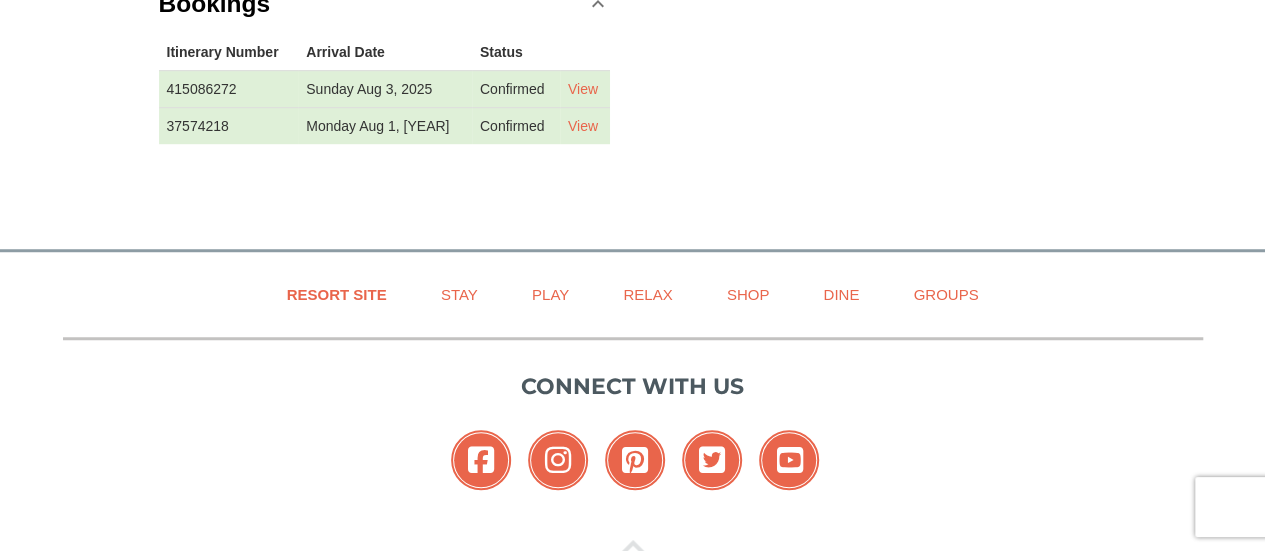 scroll, scrollTop: 520, scrollLeft: 0, axis: vertical 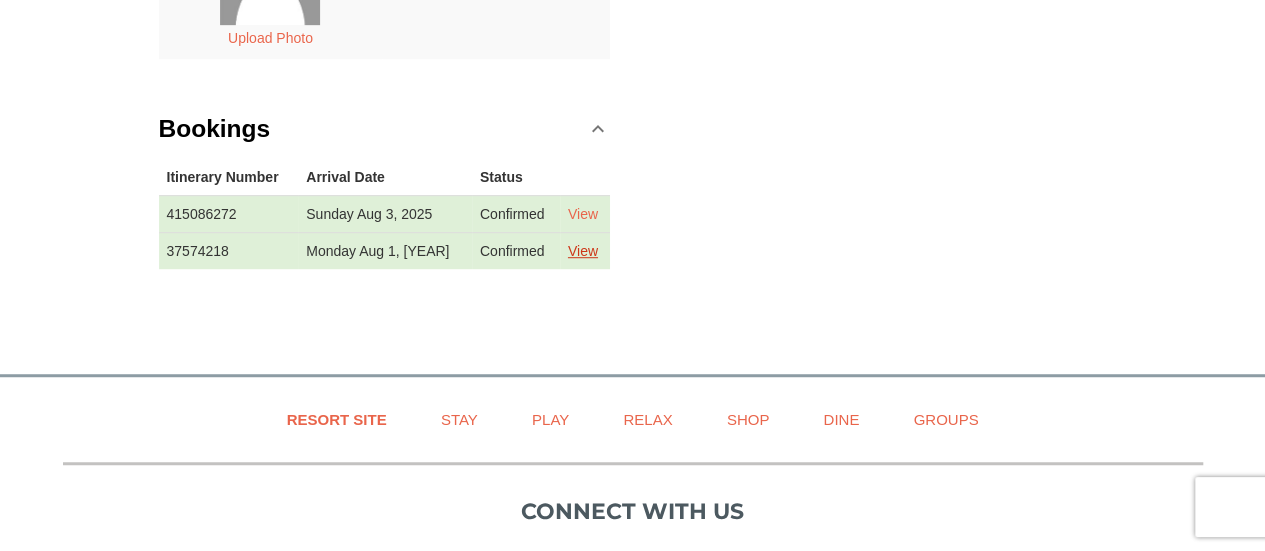 click on "View" at bounding box center (583, 251) 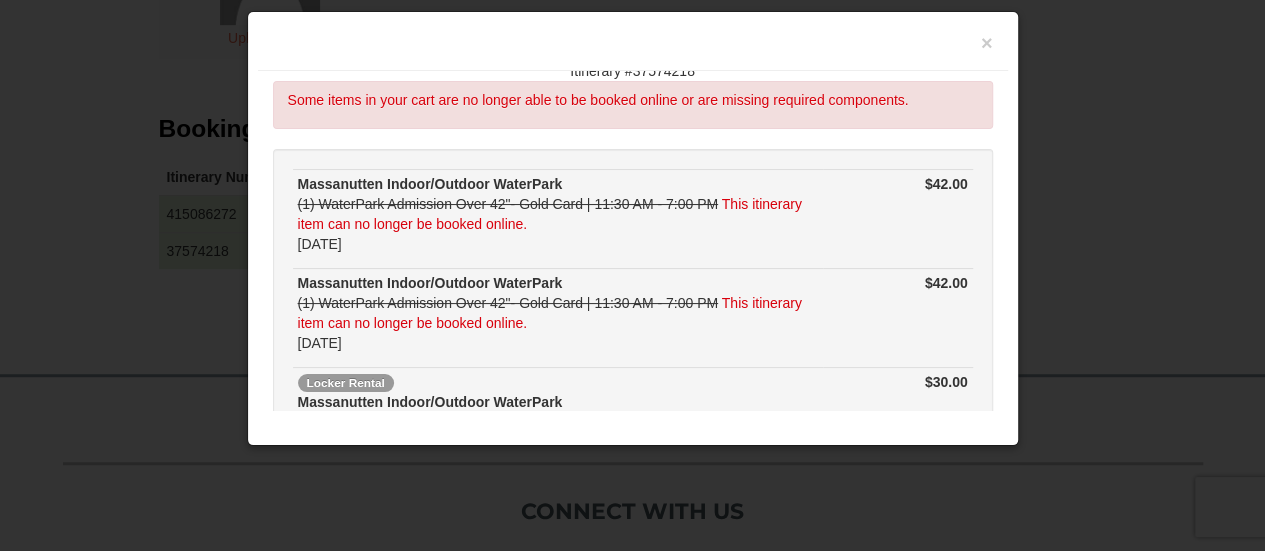 scroll, scrollTop: 0, scrollLeft: 0, axis: both 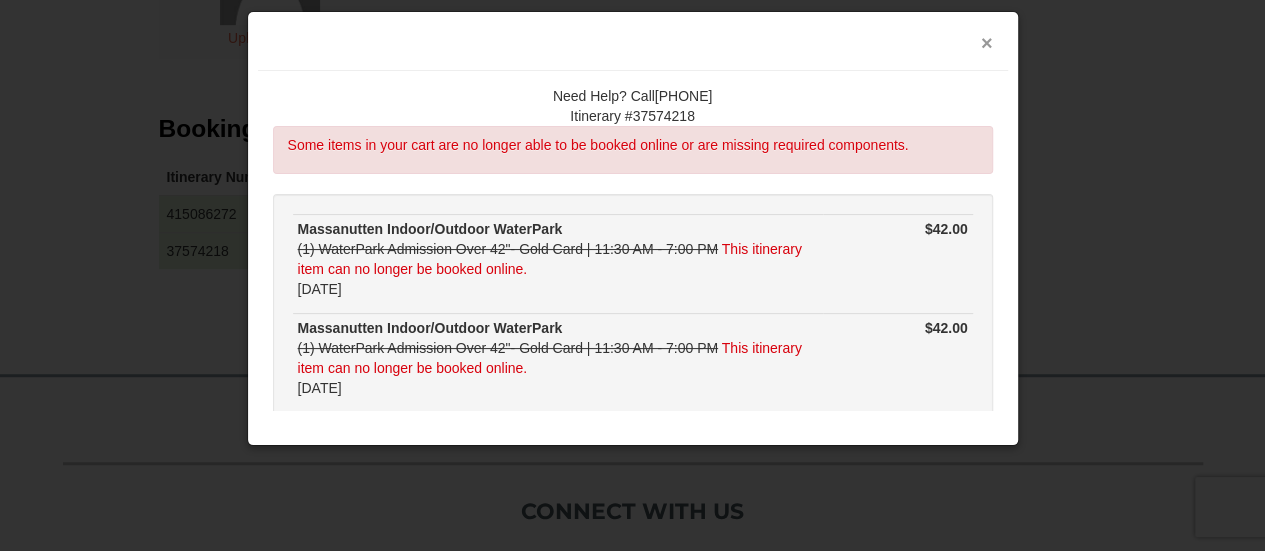 click on "×" at bounding box center (633, 46) 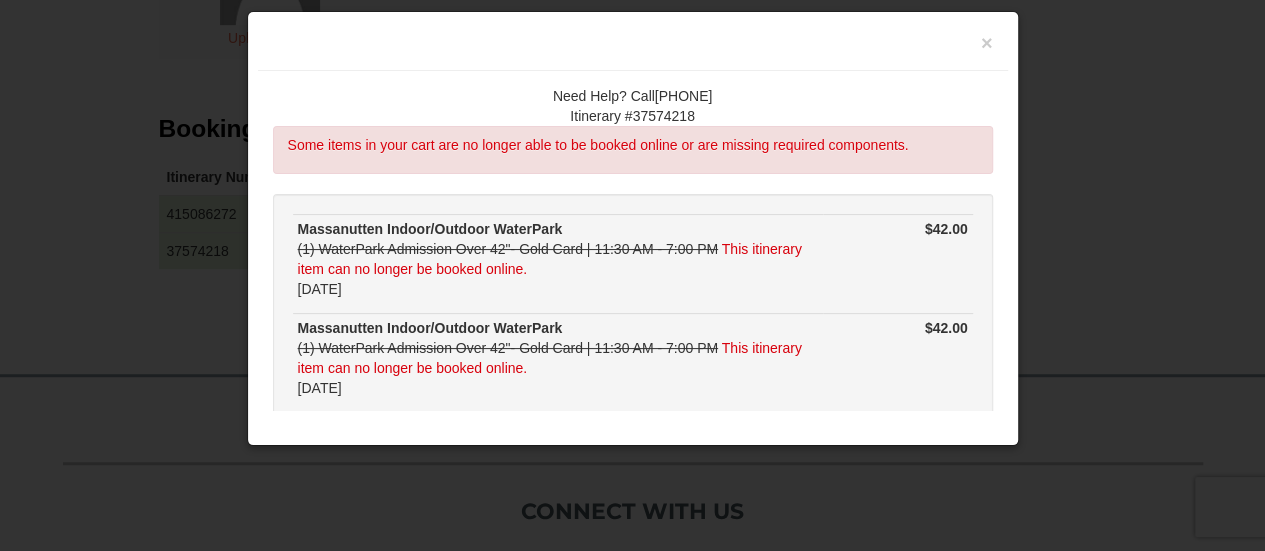 click at bounding box center [632, 275] 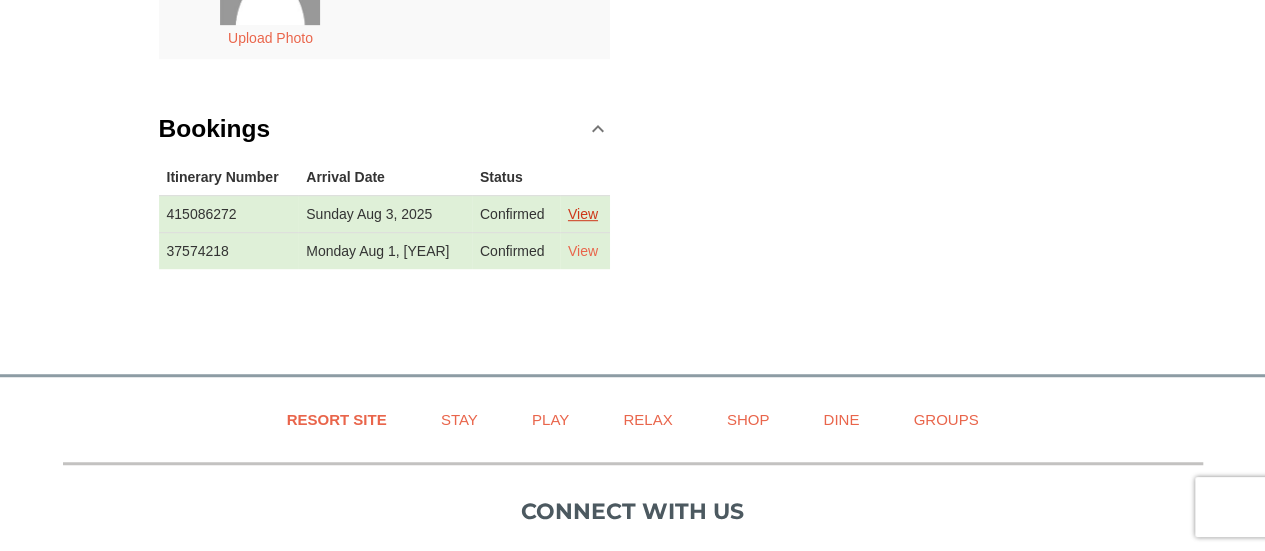 click on "View" at bounding box center [583, 214] 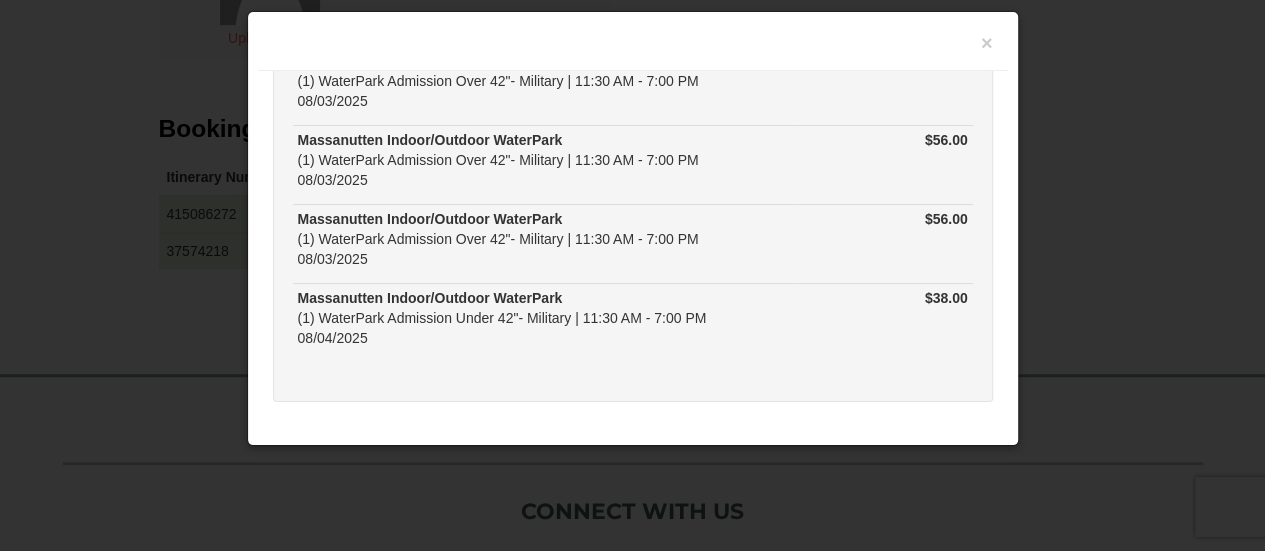 scroll, scrollTop: 156, scrollLeft: 0, axis: vertical 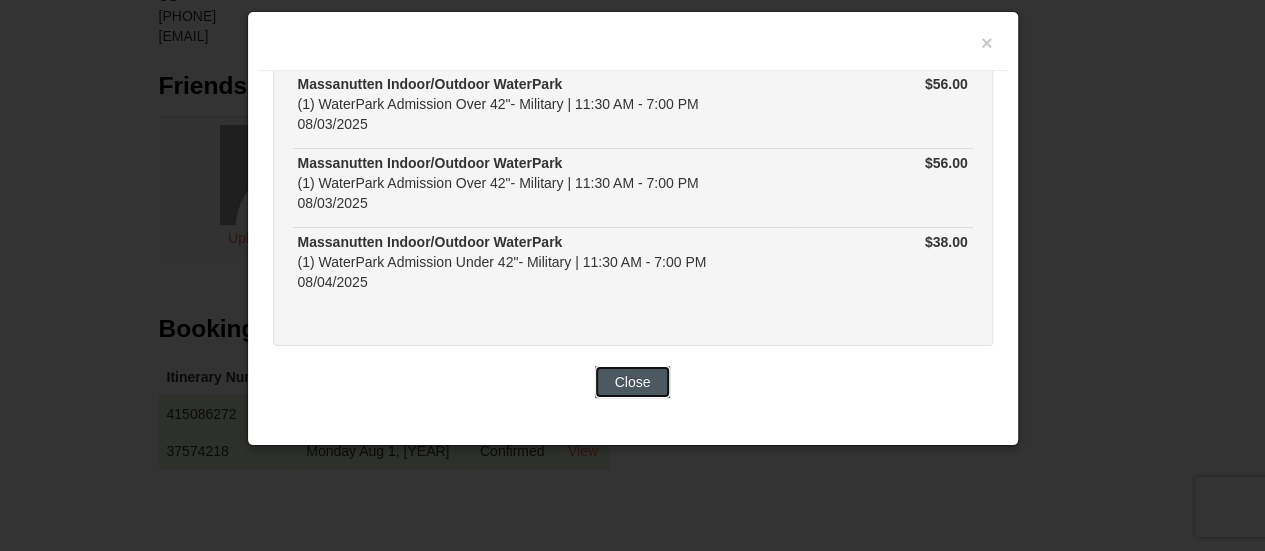 click on "Close" at bounding box center [633, 382] 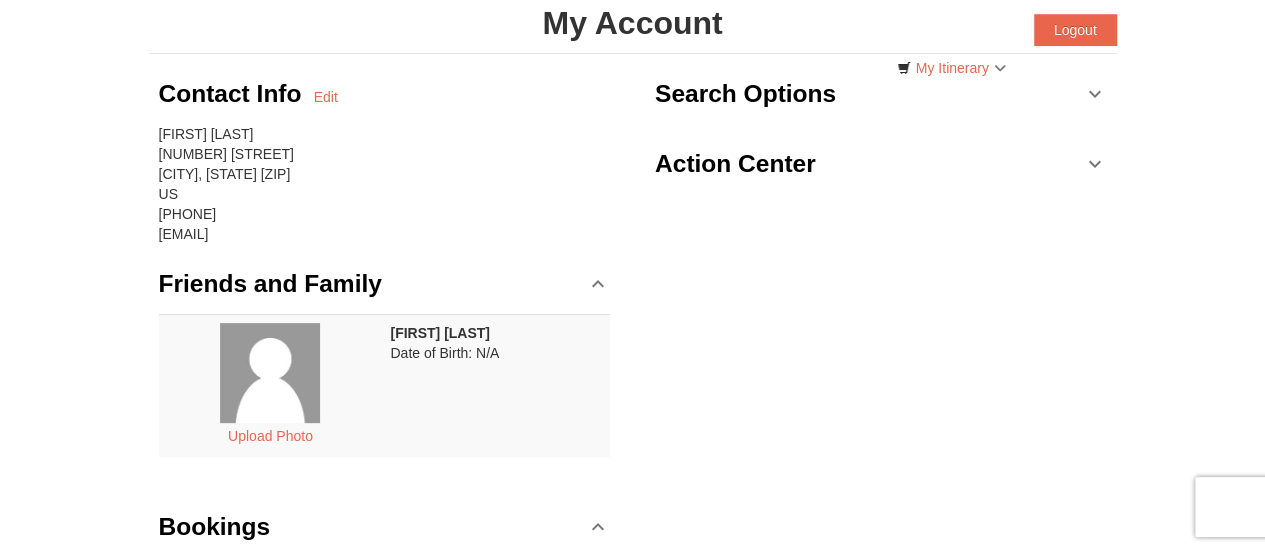 scroll, scrollTop: 0, scrollLeft: 0, axis: both 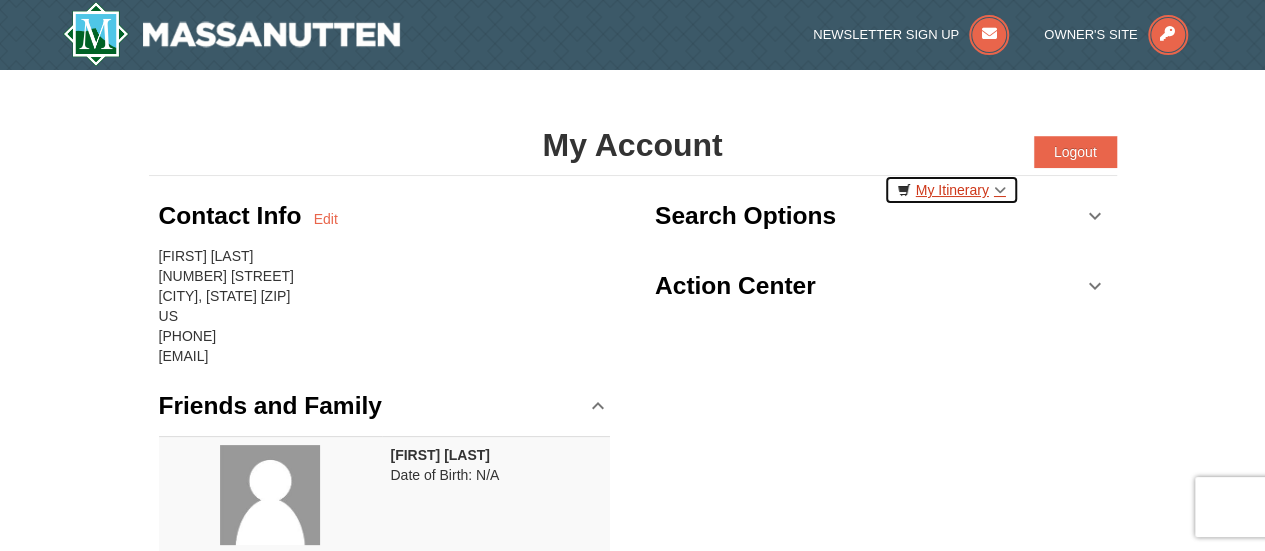 click on "My Itinerary" at bounding box center [951, 190] 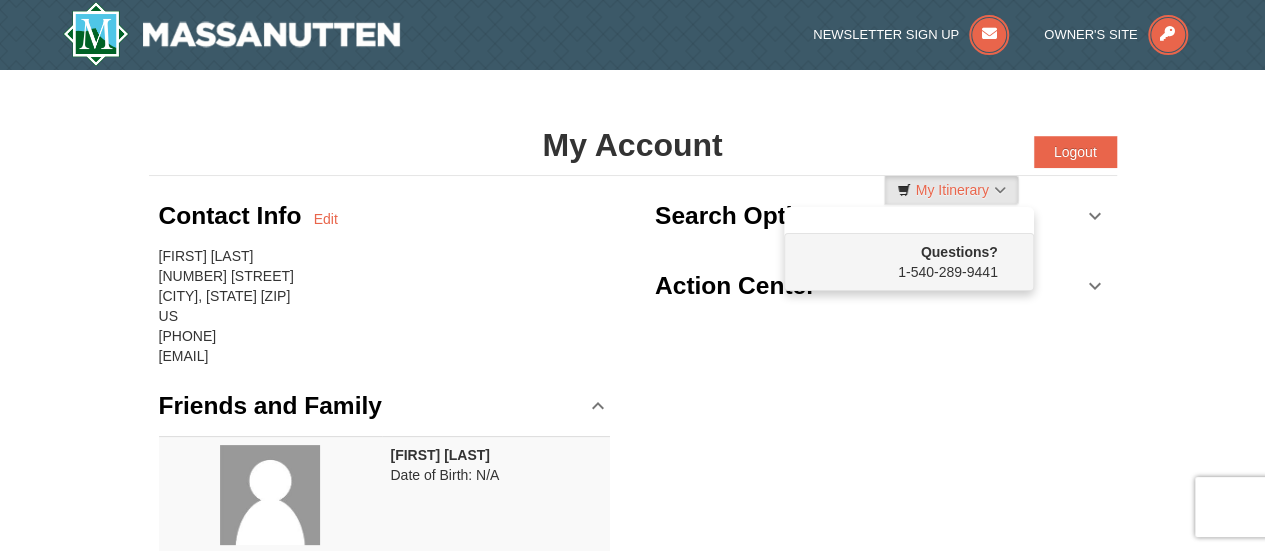 click on "Contact Info
Edit
[FIRST] [LAST]
[NUMBER] [STREET]
[CITY], [STATE]  [ZIP]
US
[PHONE]
[EMAIL]
Friends and Family
Upload Photo [FIRST] [LAST] Date of Birth: N/A
Bookings
Itinerary Number
Customer Info
Arrival Date
Status
415086272 undefined Sunday Aug 3, 2025 Confirmed View 37574218 undefined Confirmed" at bounding box center [633, 502] 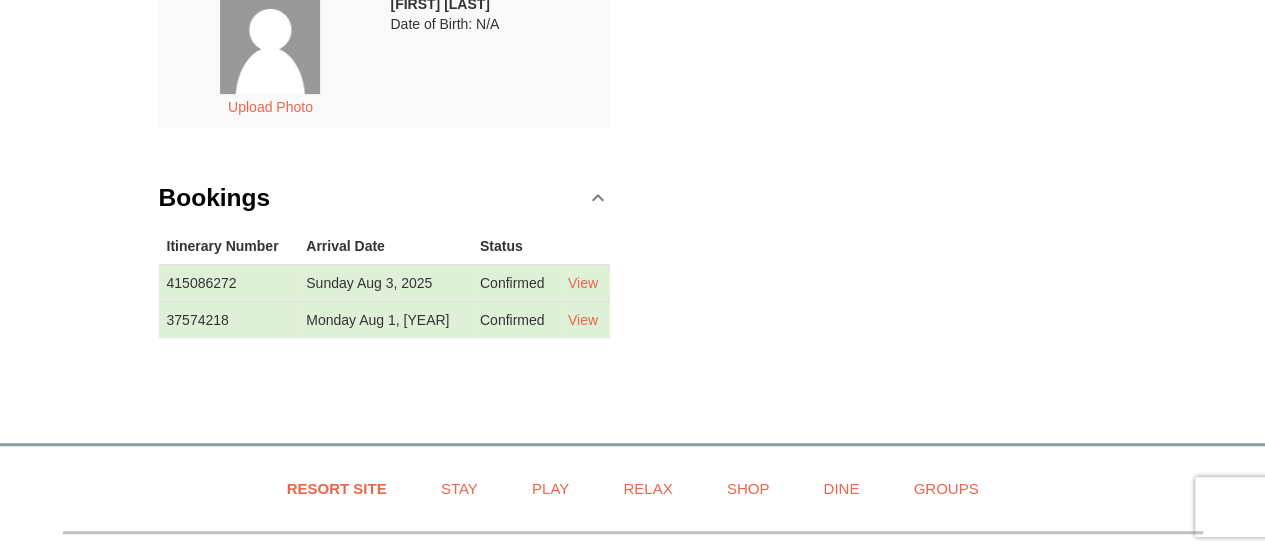 scroll, scrollTop: 600, scrollLeft: 0, axis: vertical 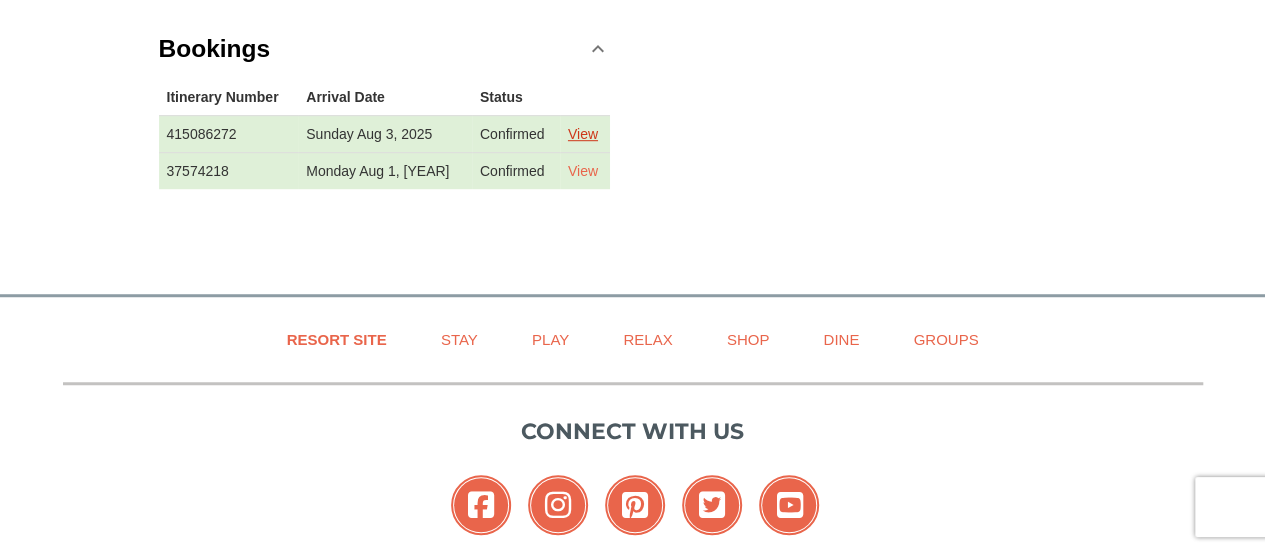 click on "View" at bounding box center [583, 134] 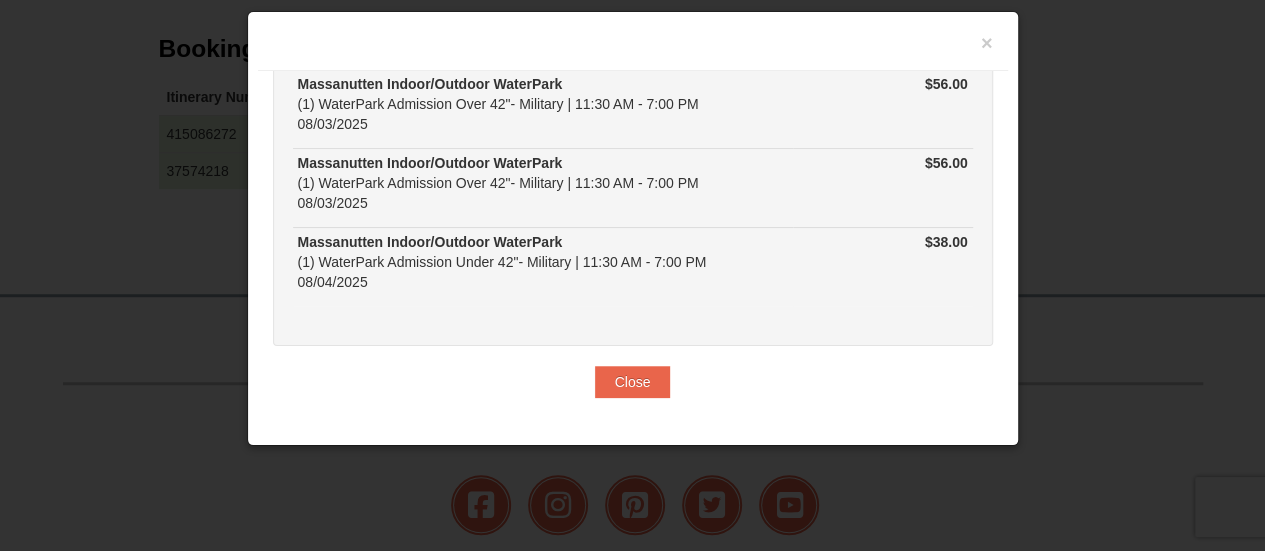 scroll, scrollTop: 0, scrollLeft: 0, axis: both 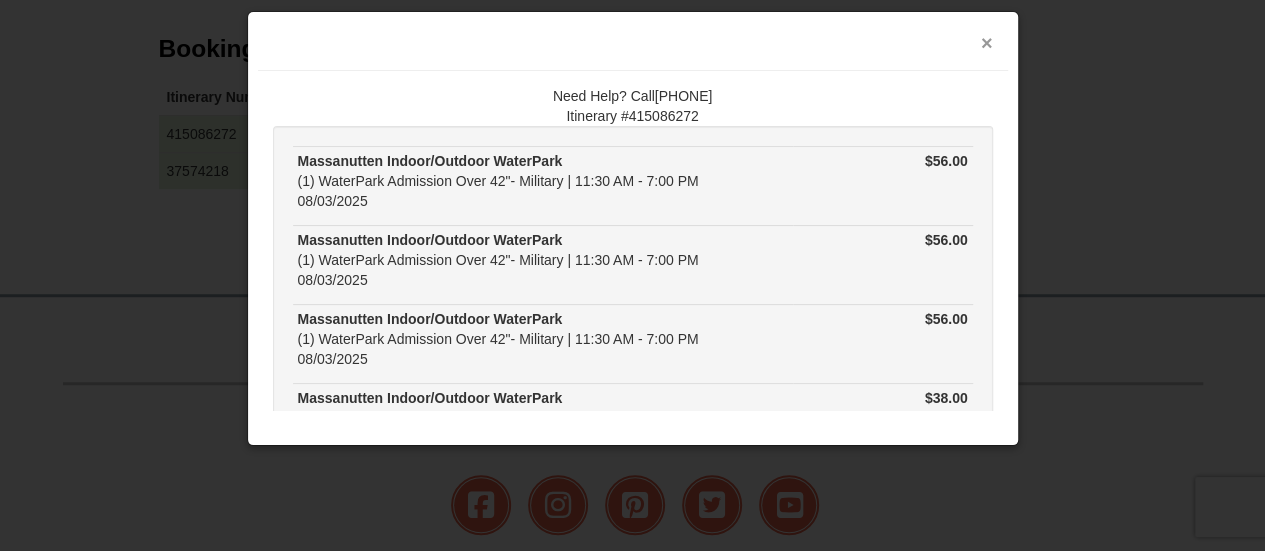 click on "×" at bounding box center (987, 43) 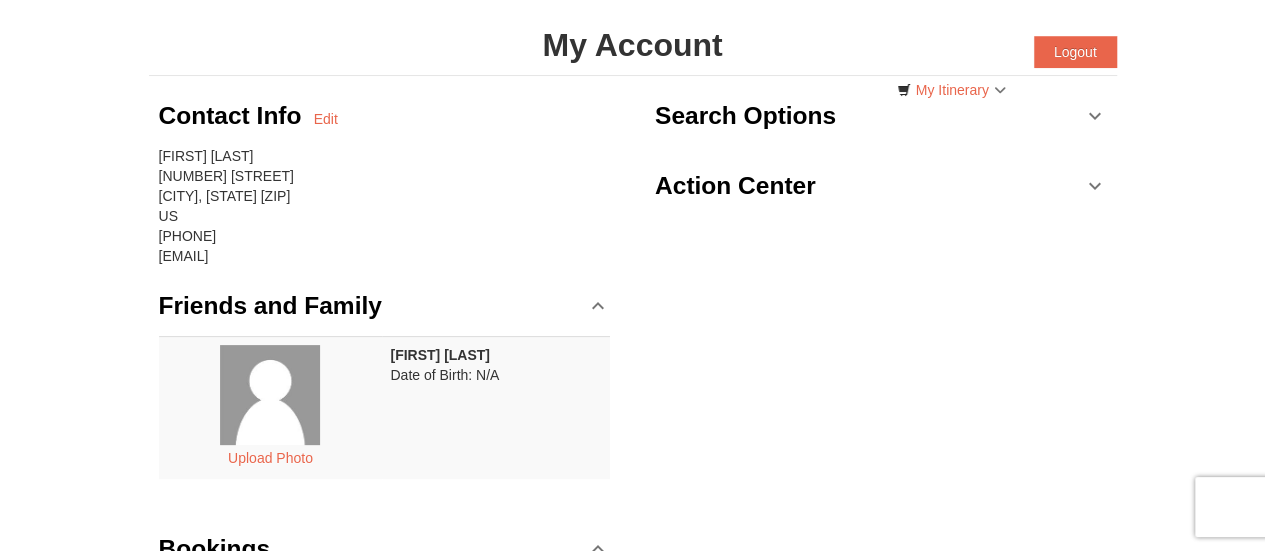 scroll, scrollTop: 0, scrollLeft: 0, axis: both 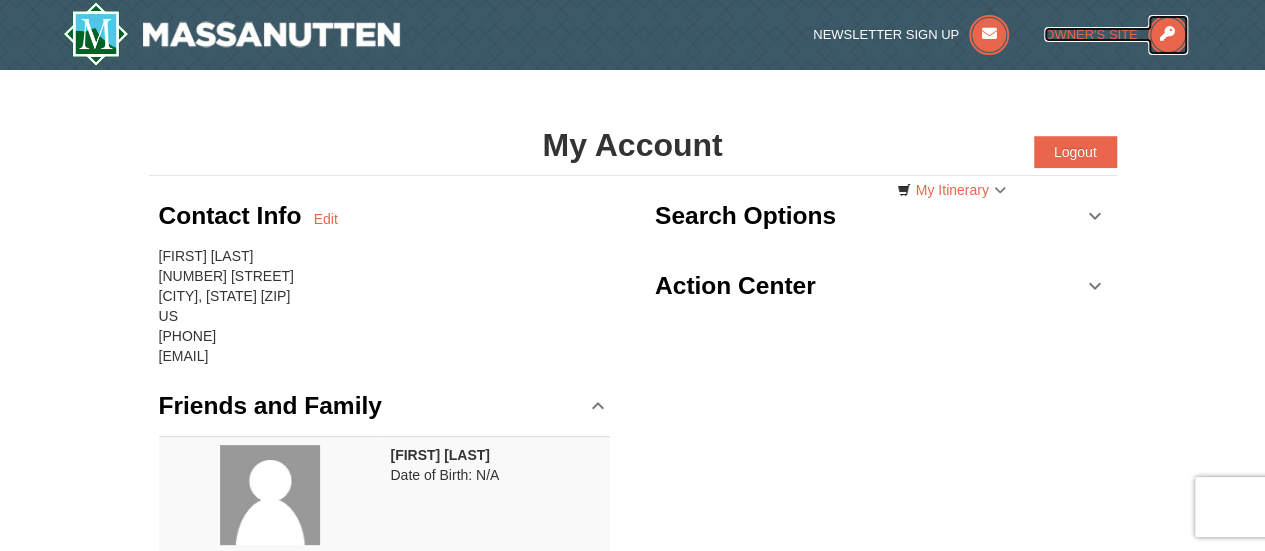 click at bounding box center [1168, 35] 